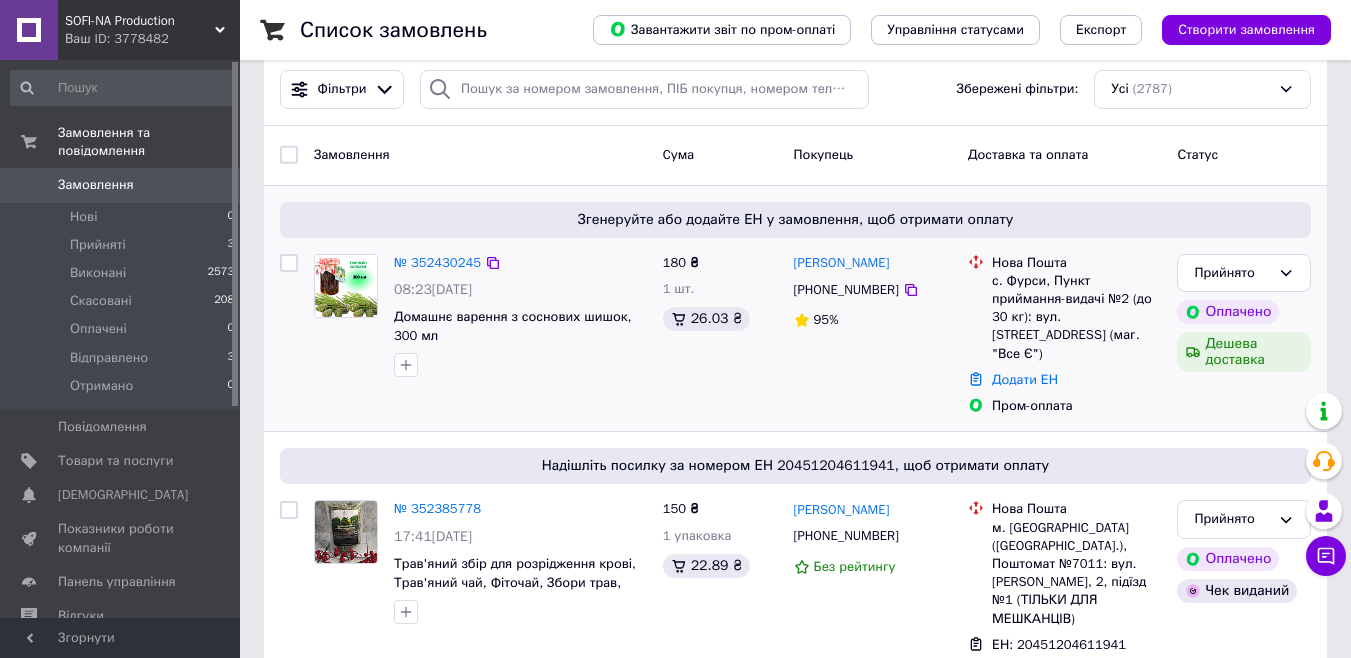 scroll, scrollTop: 0, scrollLeft: 0, axis: both 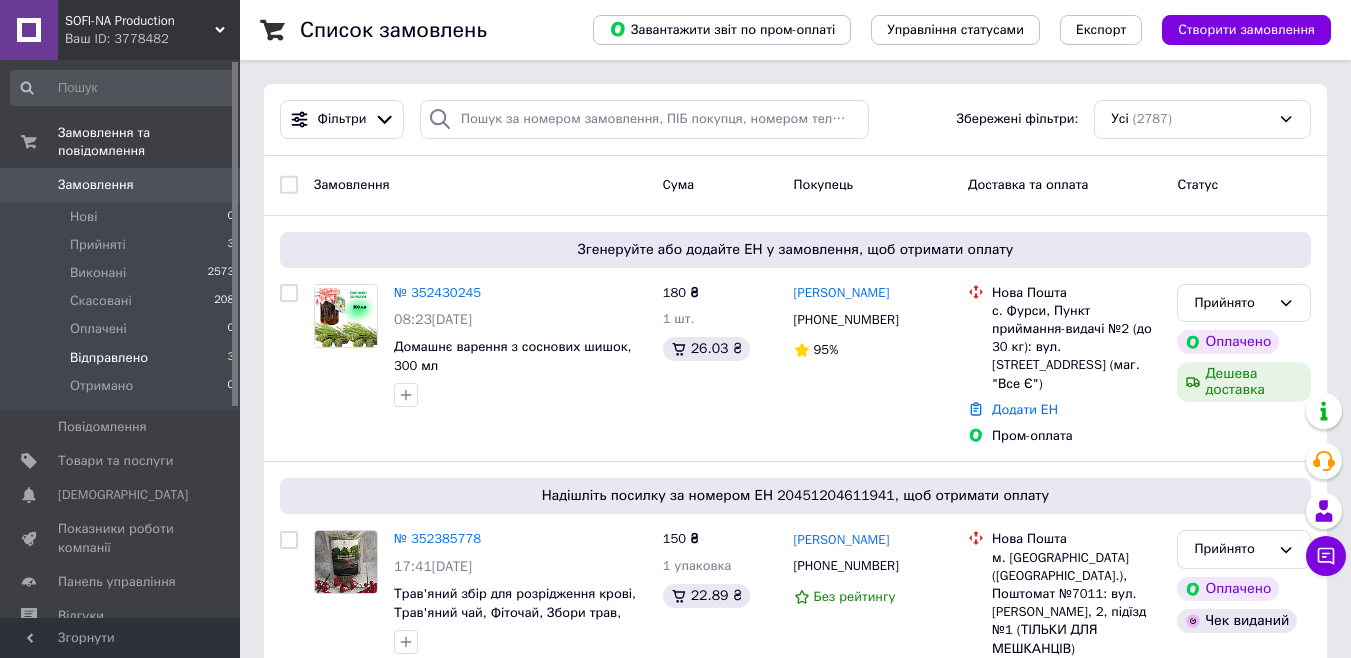click on "Відправлено" at bounding box center [109, 358] 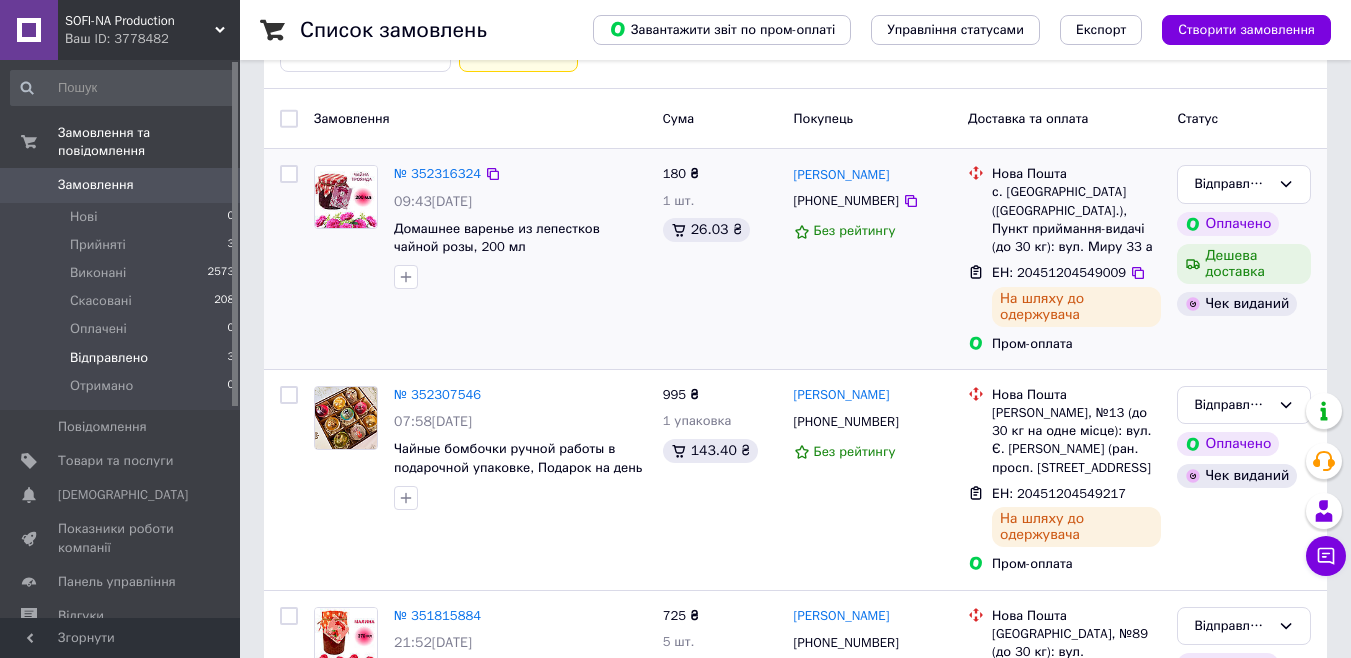 scroll, scrollTop: 277, scrollLeft: 0, axis: vertical 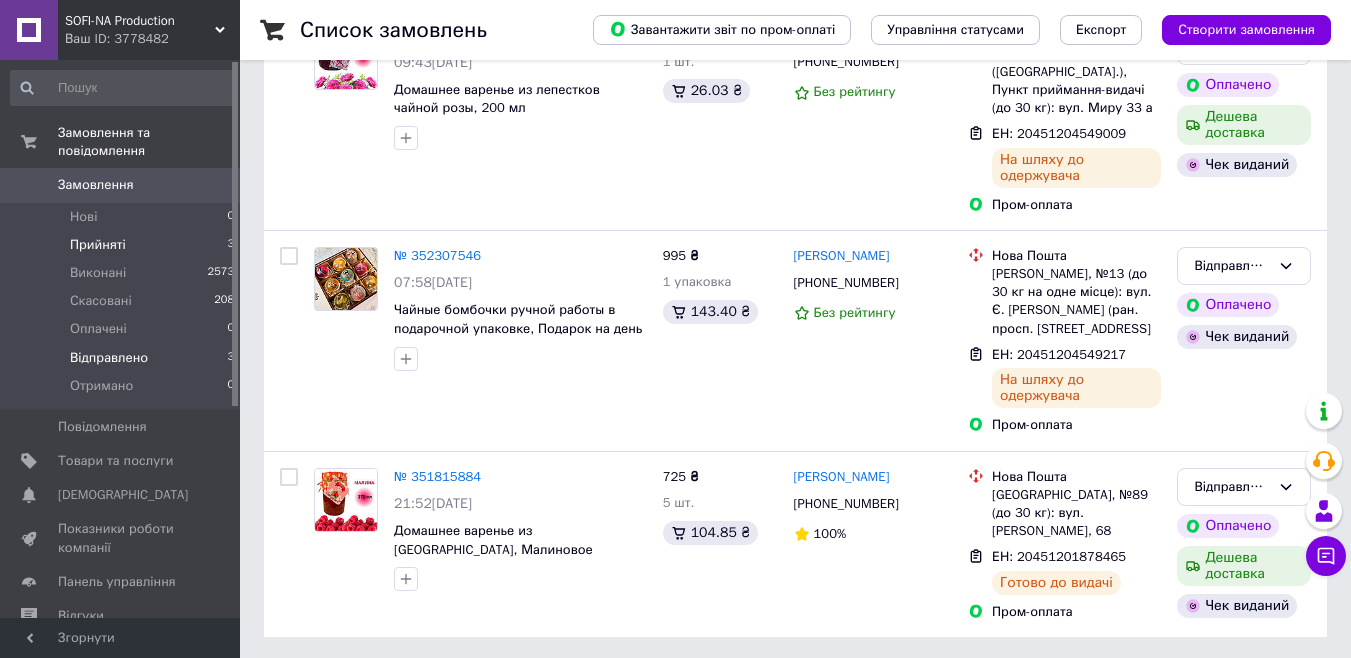 click on "Прийняті" at bounding box center [98, 245] 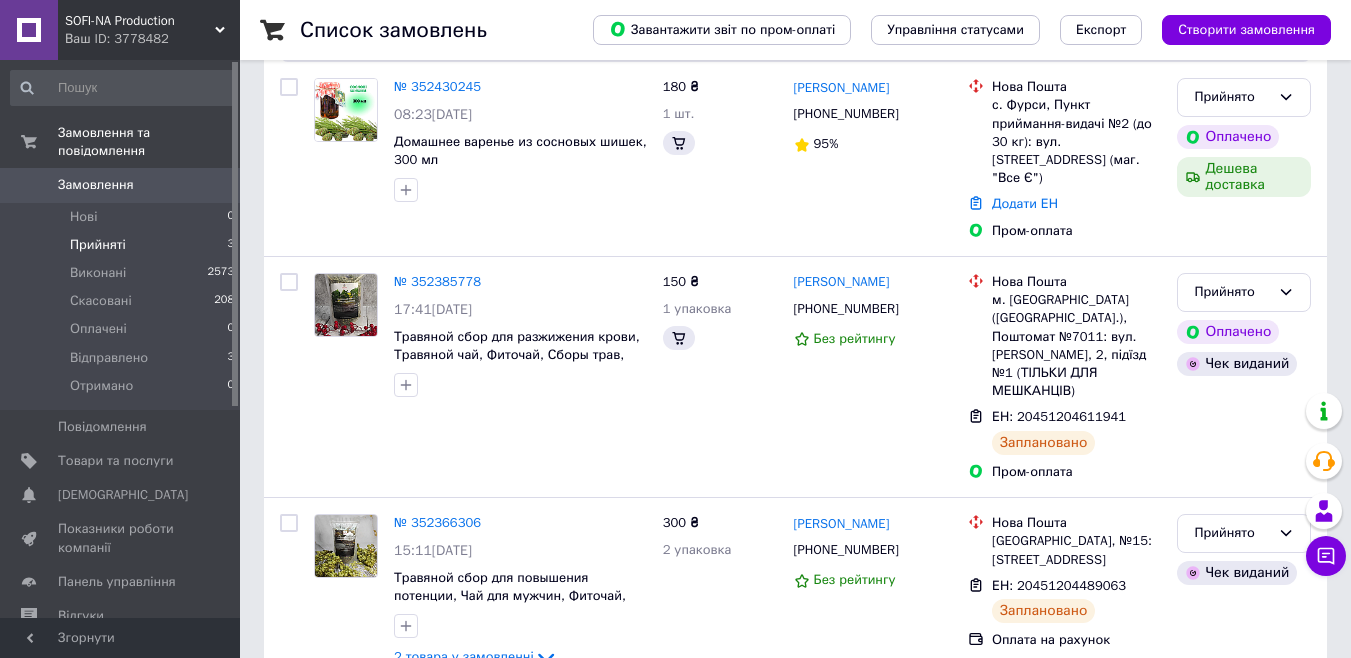 scroll, scrollTop: 0, scrollLeft: 0, axis: both 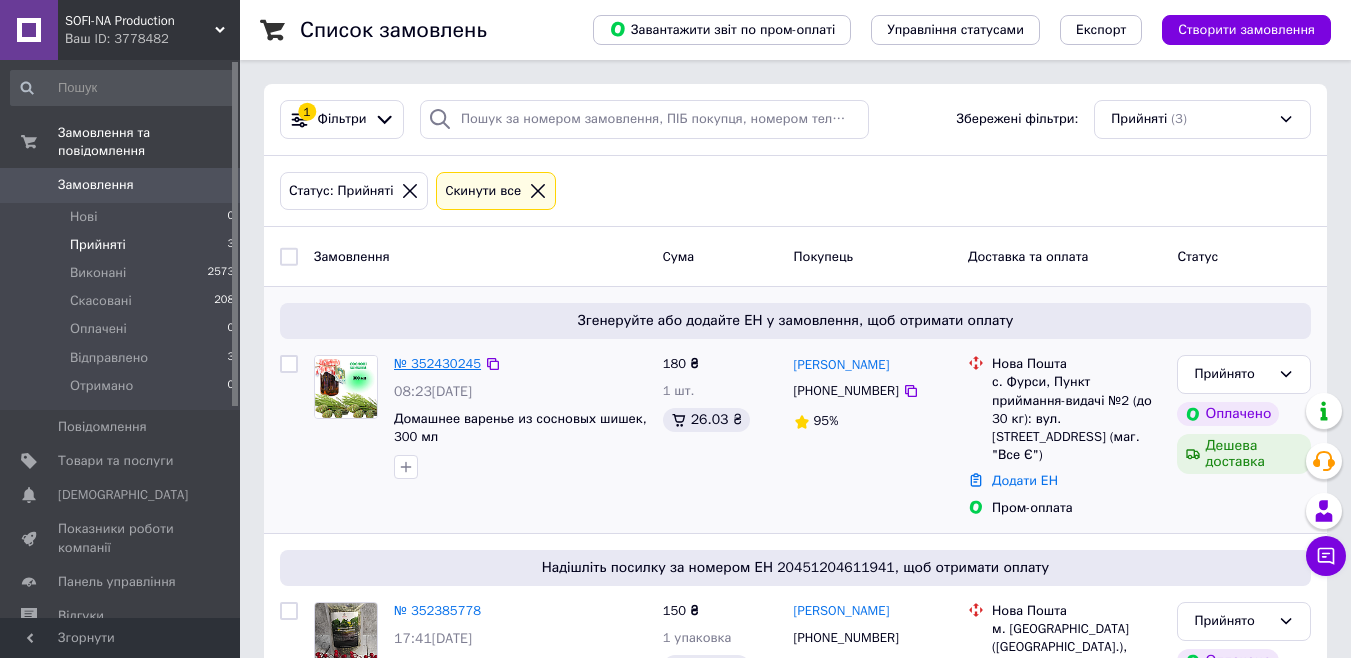 click on "№ 352430245" at bounding box center (437, 363) 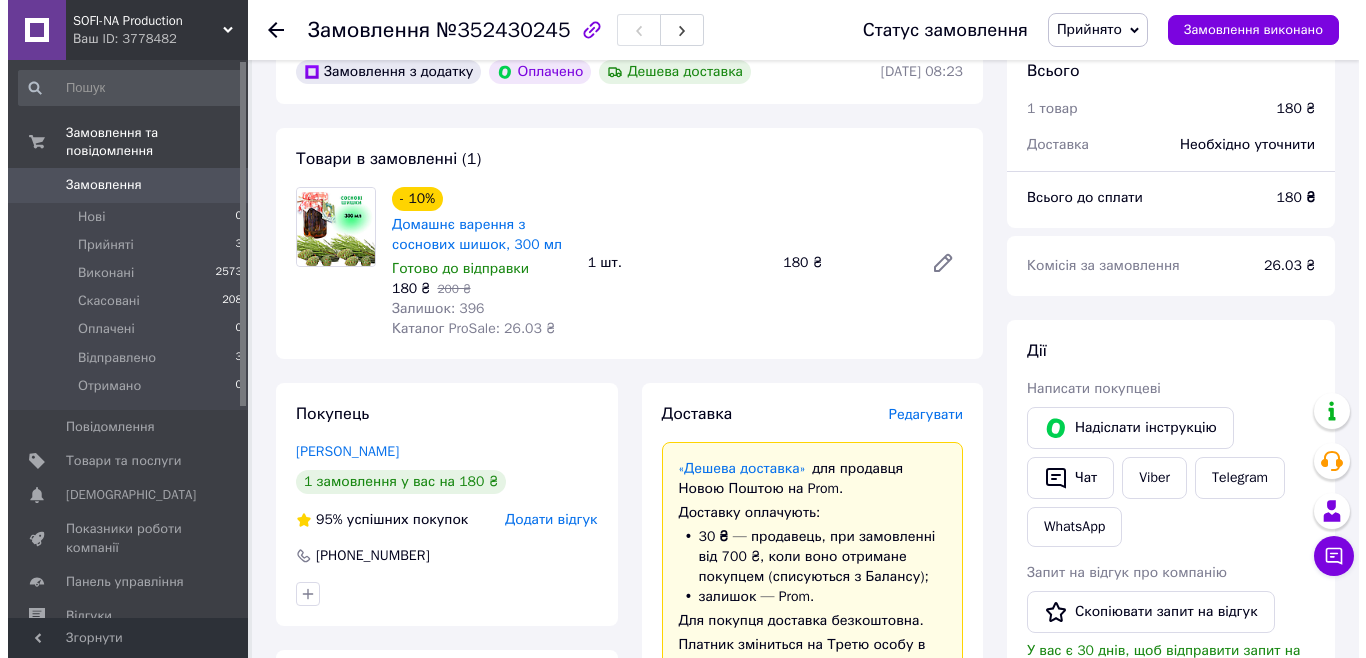 scroll, scrollTop: 100, scrollLeft: 0, axis: vertical 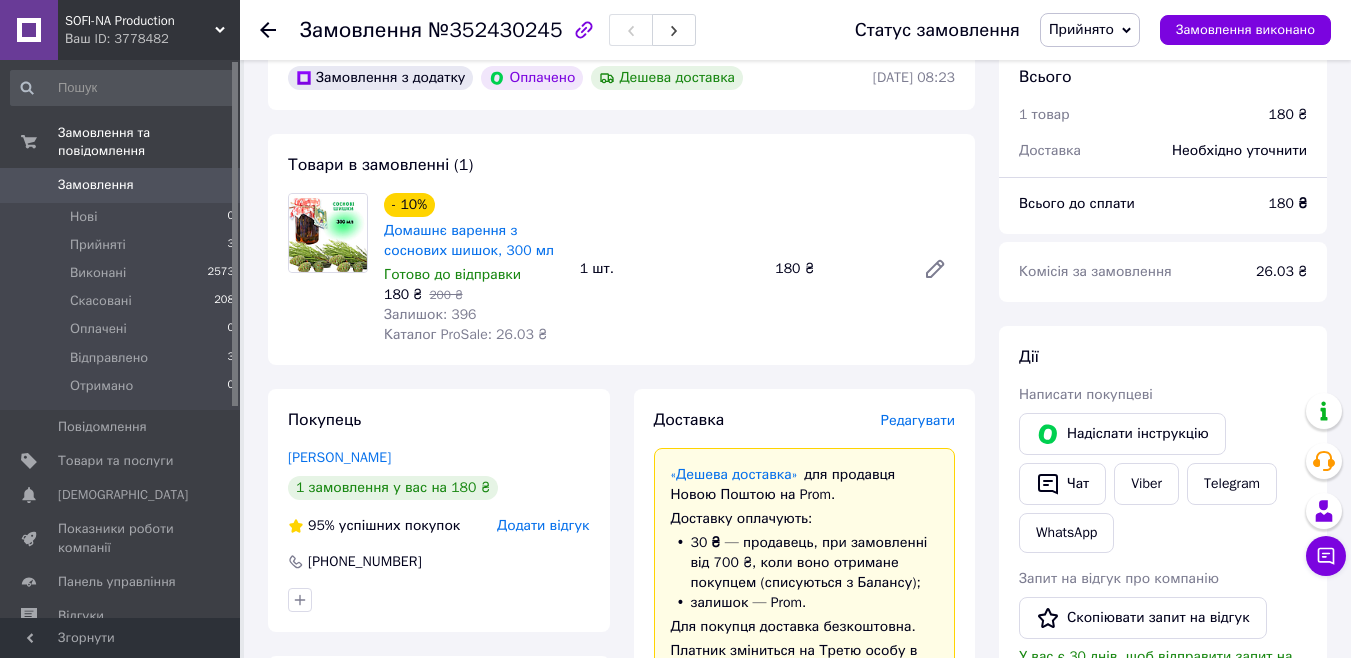 click on "Редагувати" at bounding box center [918, 420] 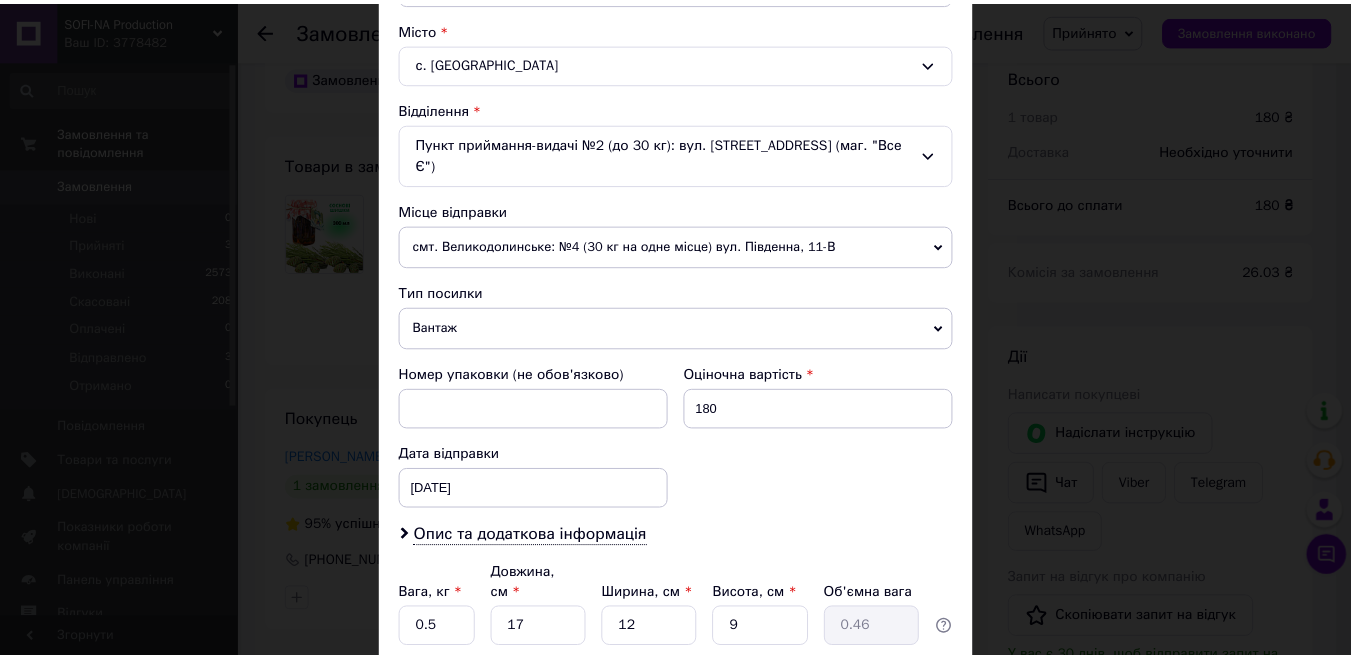 scroll, scrollTop: 670, scrollLeft: 0, axis: vertical 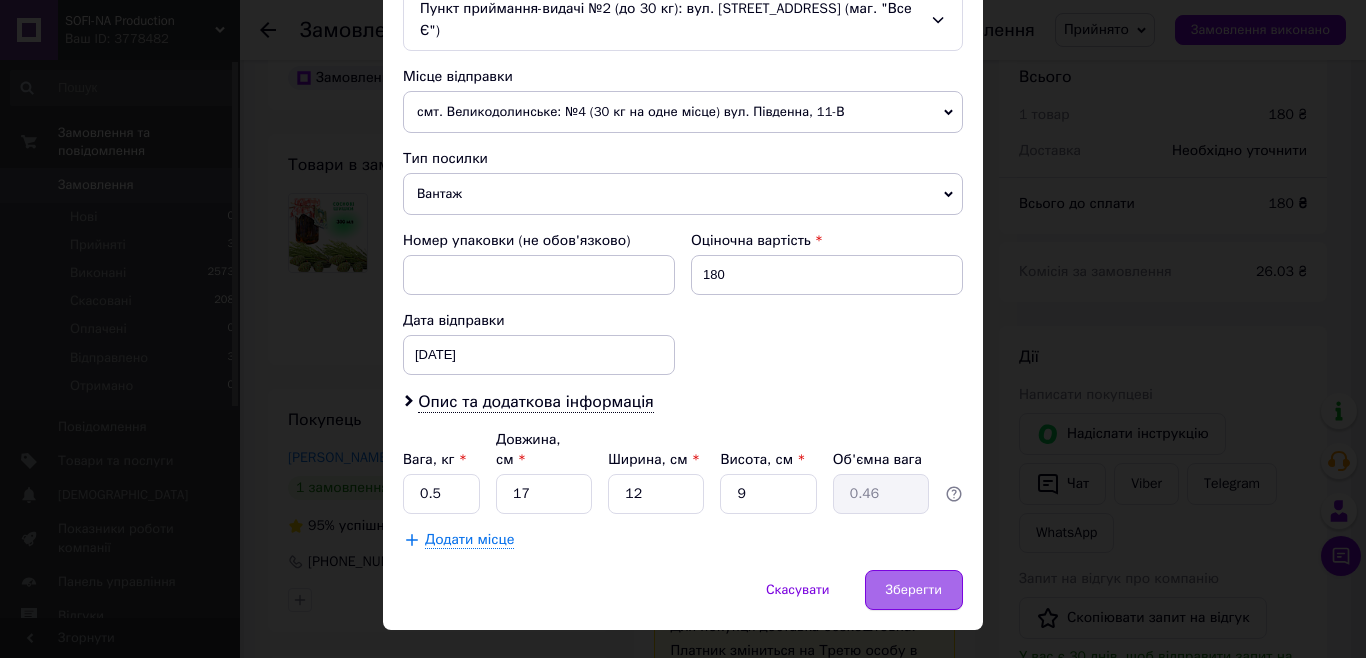 click on "Зберегти" at bounding box center [914, 590] 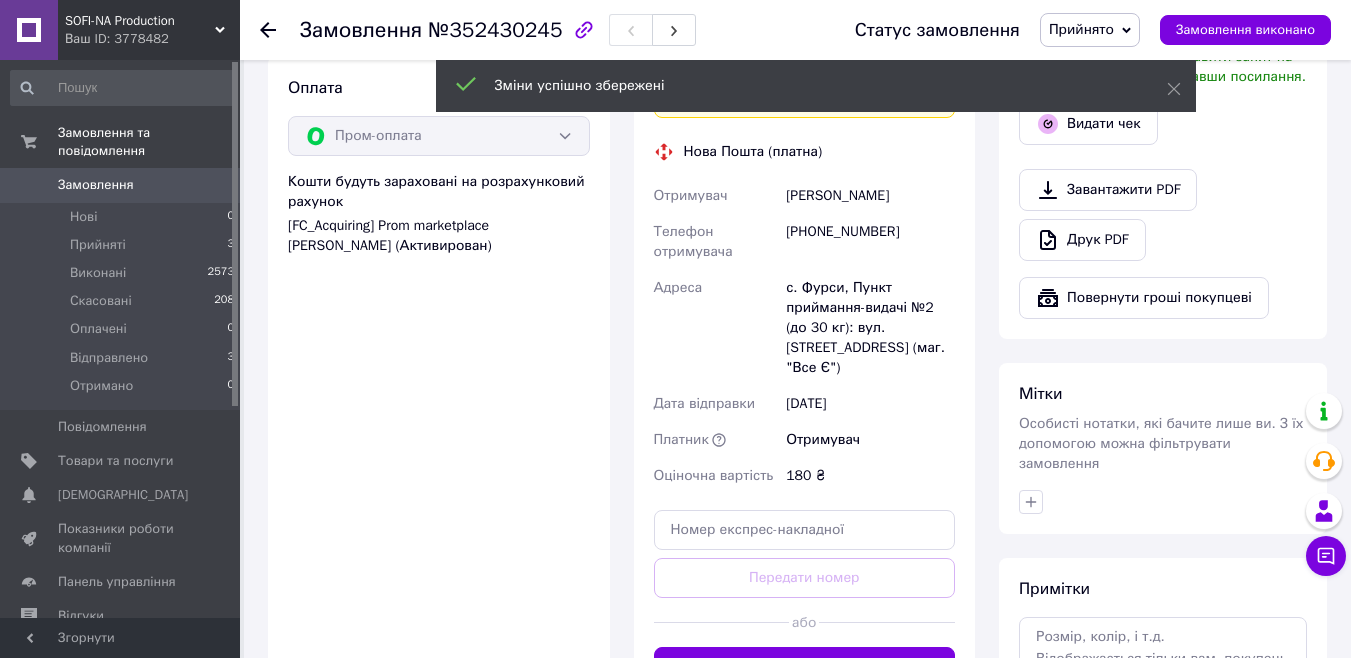 scroll, scrollTop: 1000, scrollLeft: 0, axis: vertical 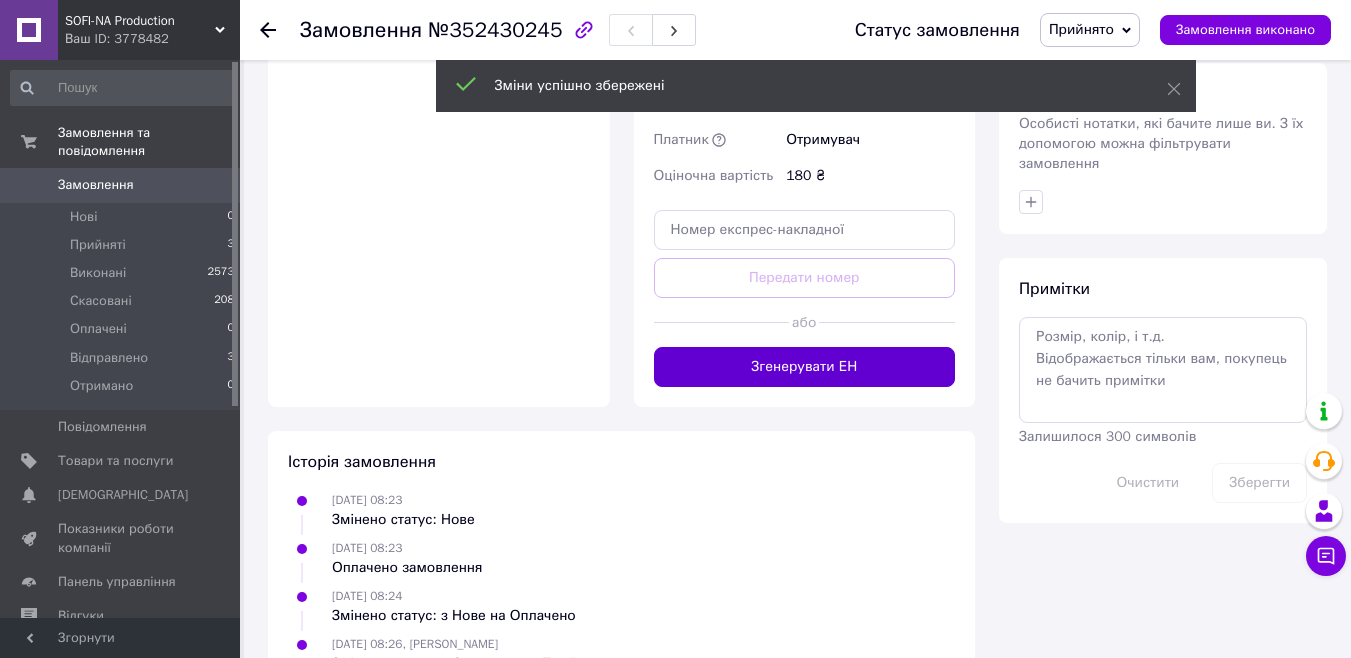 click on "Згенерувати ЕН" at bounding box center [805, 367] 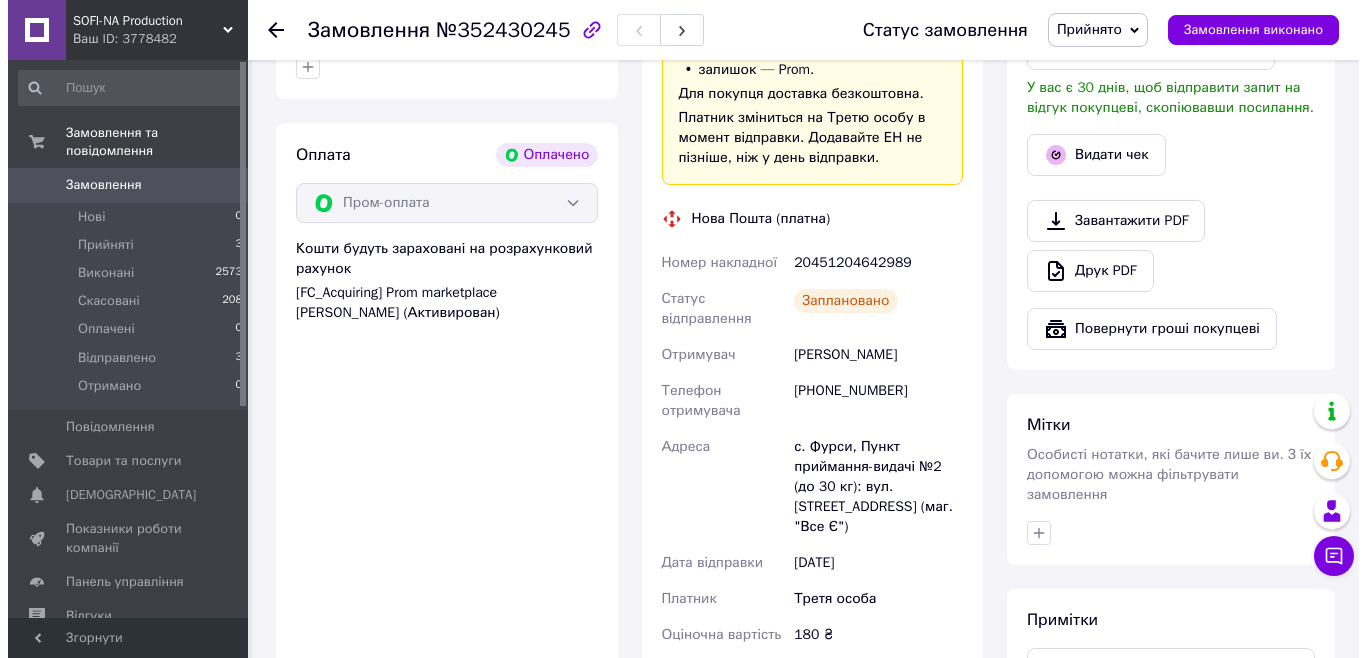 scroll, scrollTop: 600, scrollLeft: 0, axis: vertical 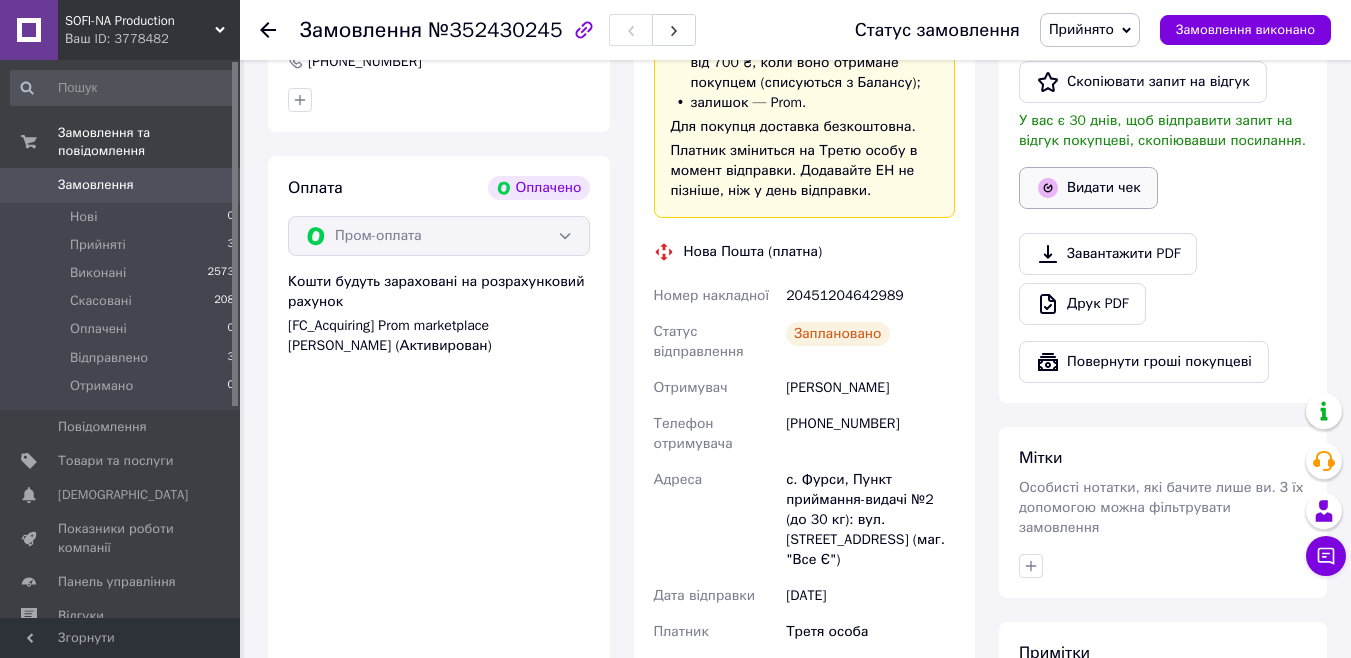 click on "Видати чек" at bounding box center [1088, 188] 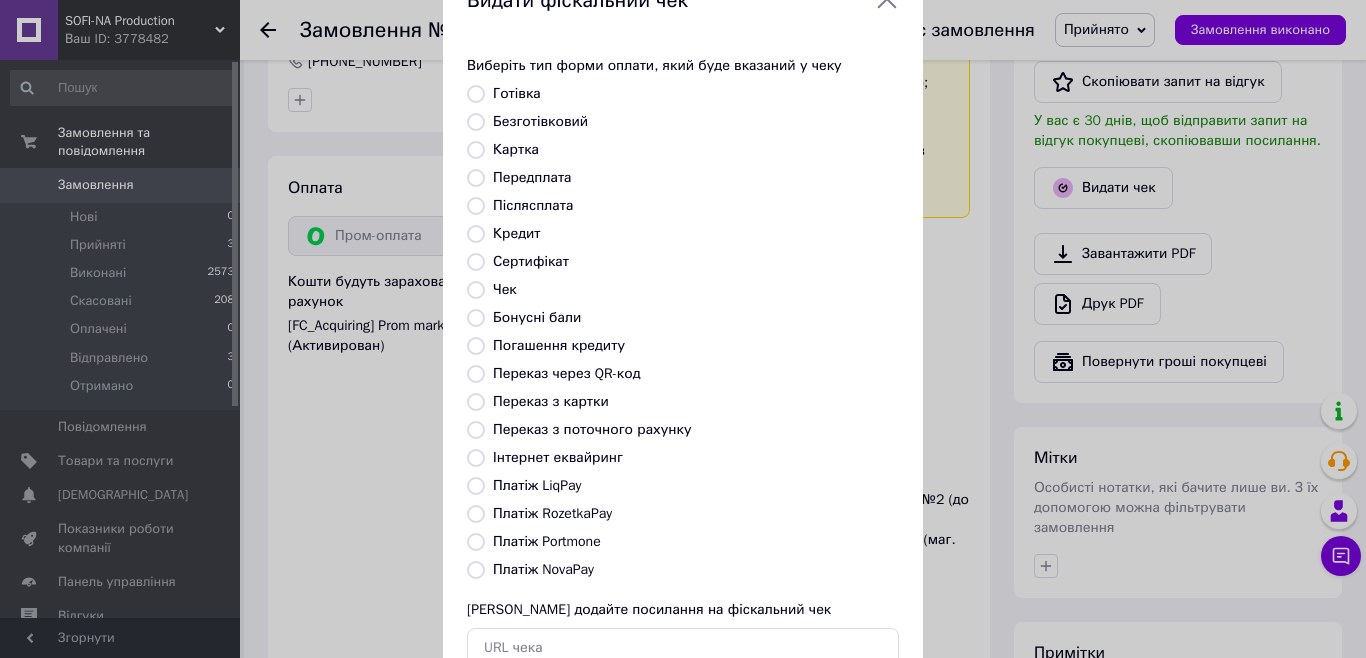 scroll, scrollTop: 100, scrollLeft: 0, axis: vertical 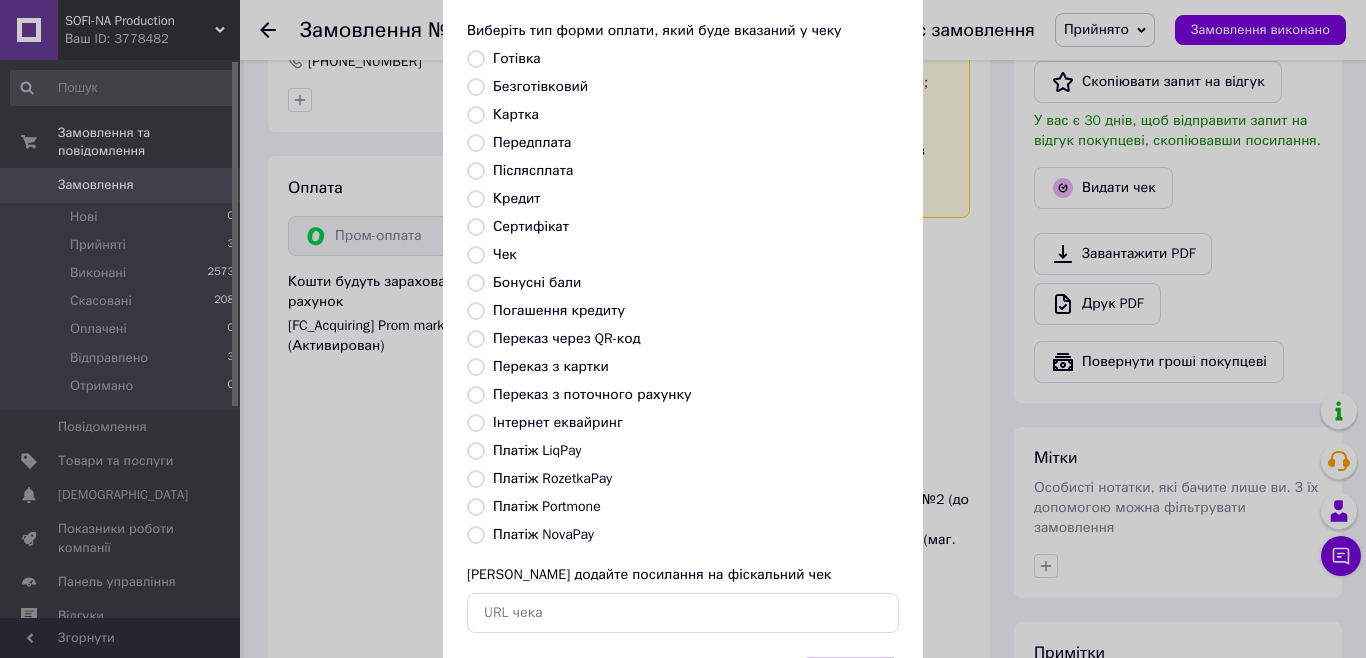 click on "Платіж RozetkaPay" at bounding box center (552, 478) 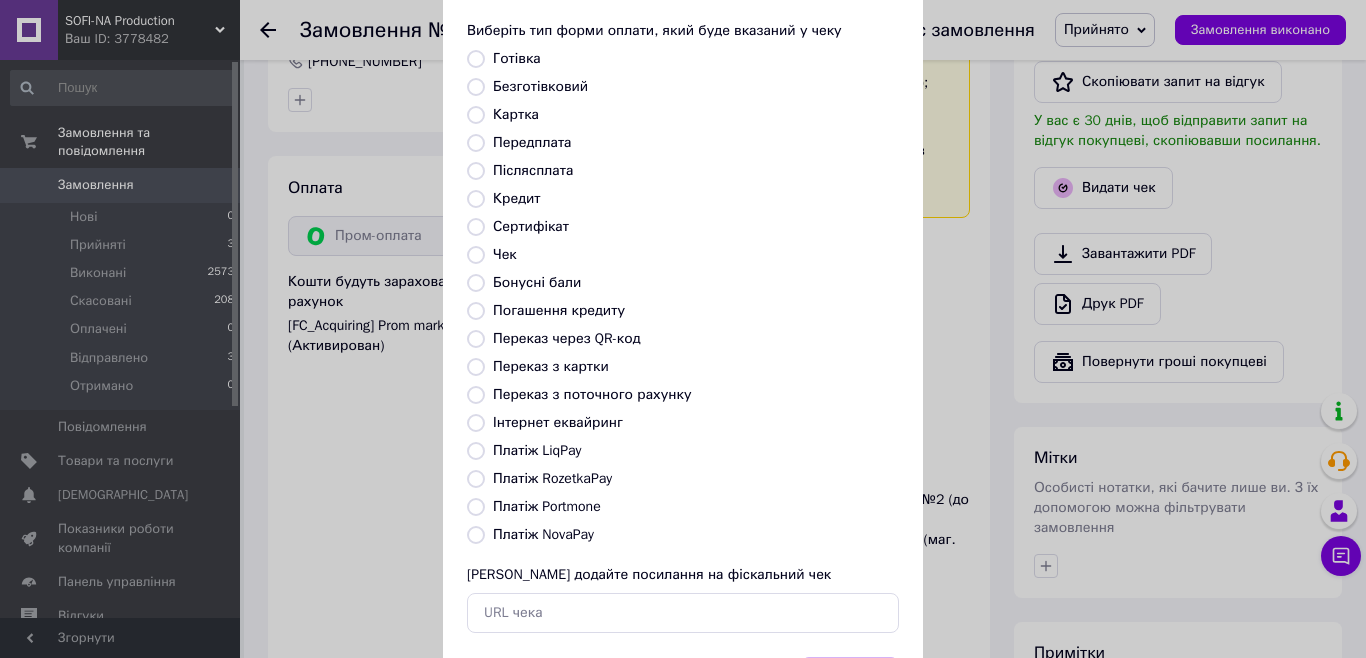 radio on "true" 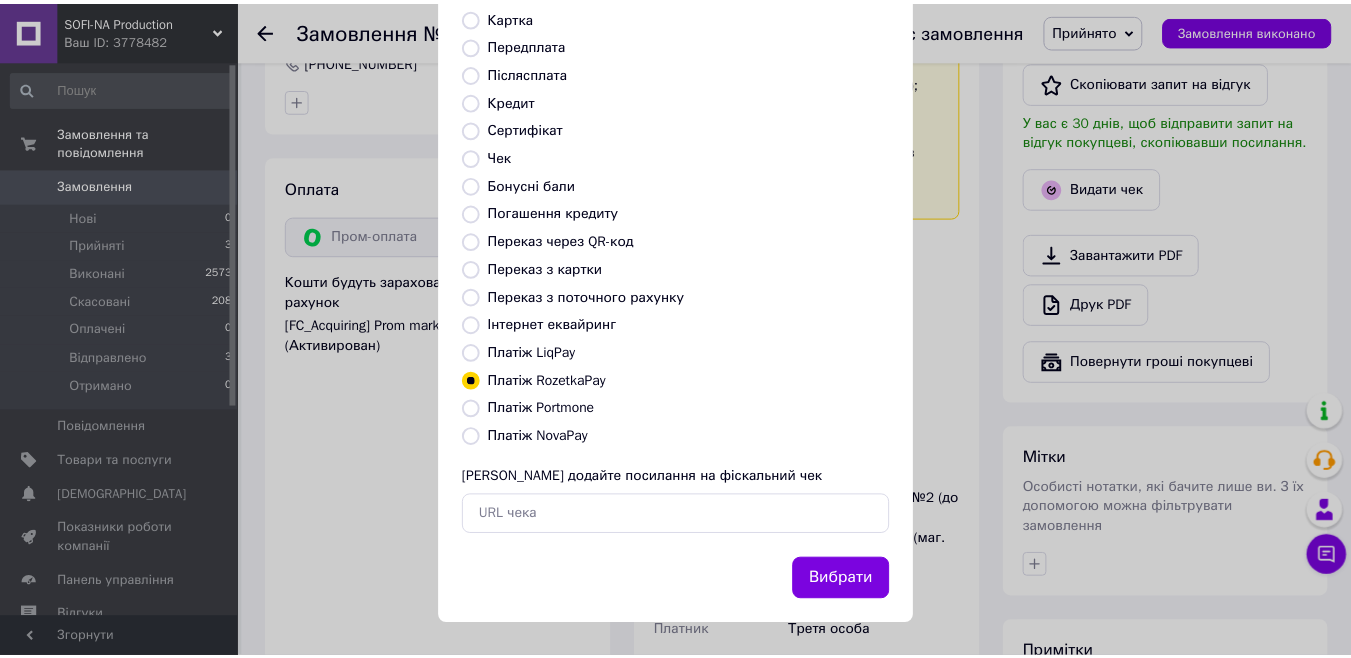 scroll, scrollTop: 201, scrollLeft: 0, axis: vertical 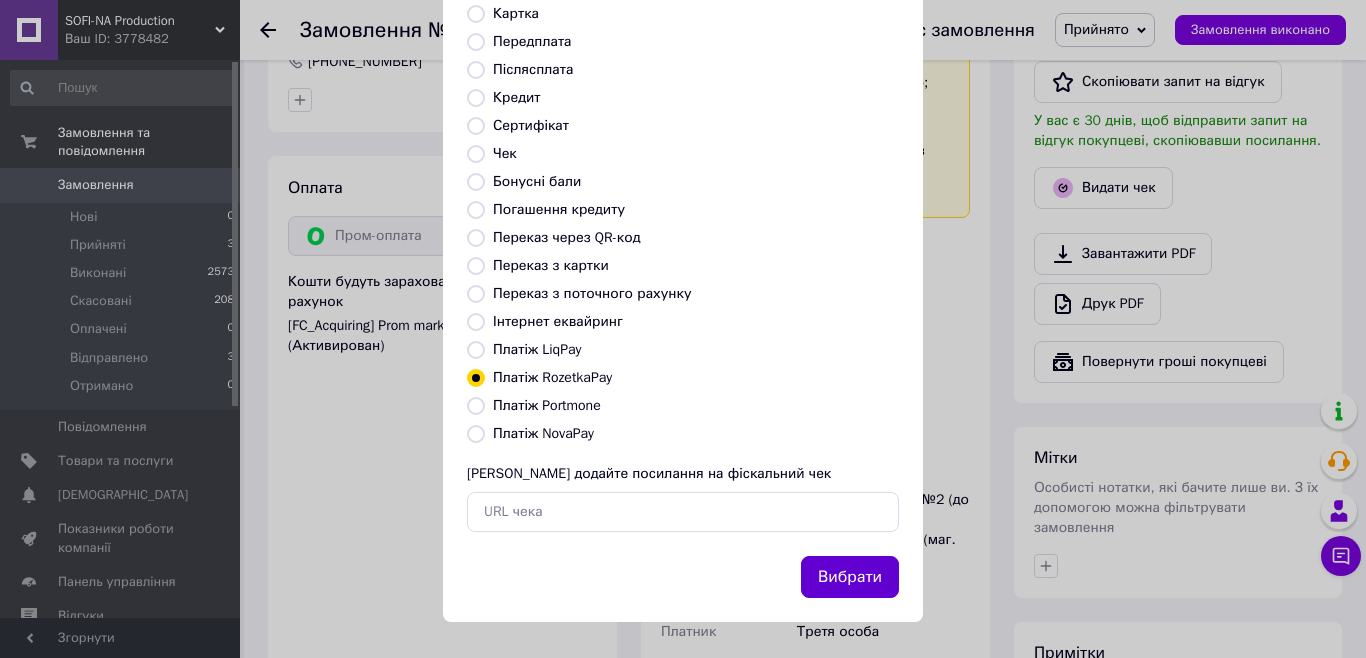 click on "Вибрати" at bounding box center [850, 577] 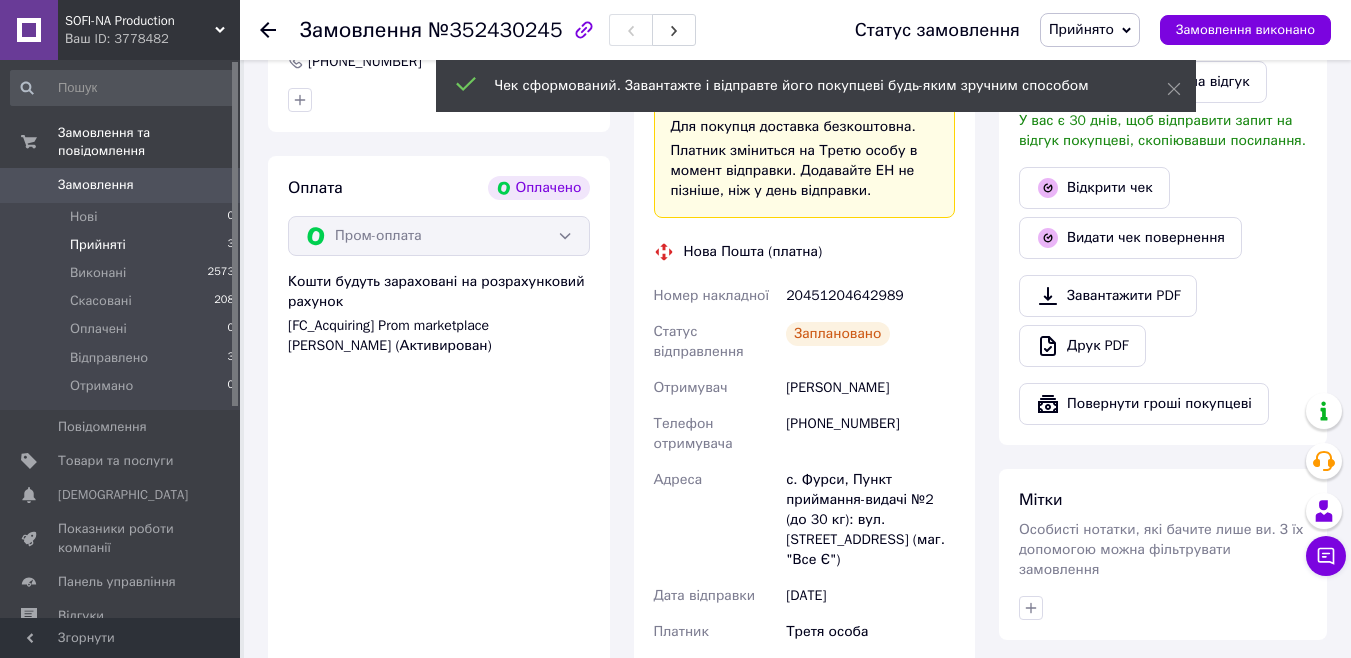 click on "Прийняті" at bounding box center (98, 245) 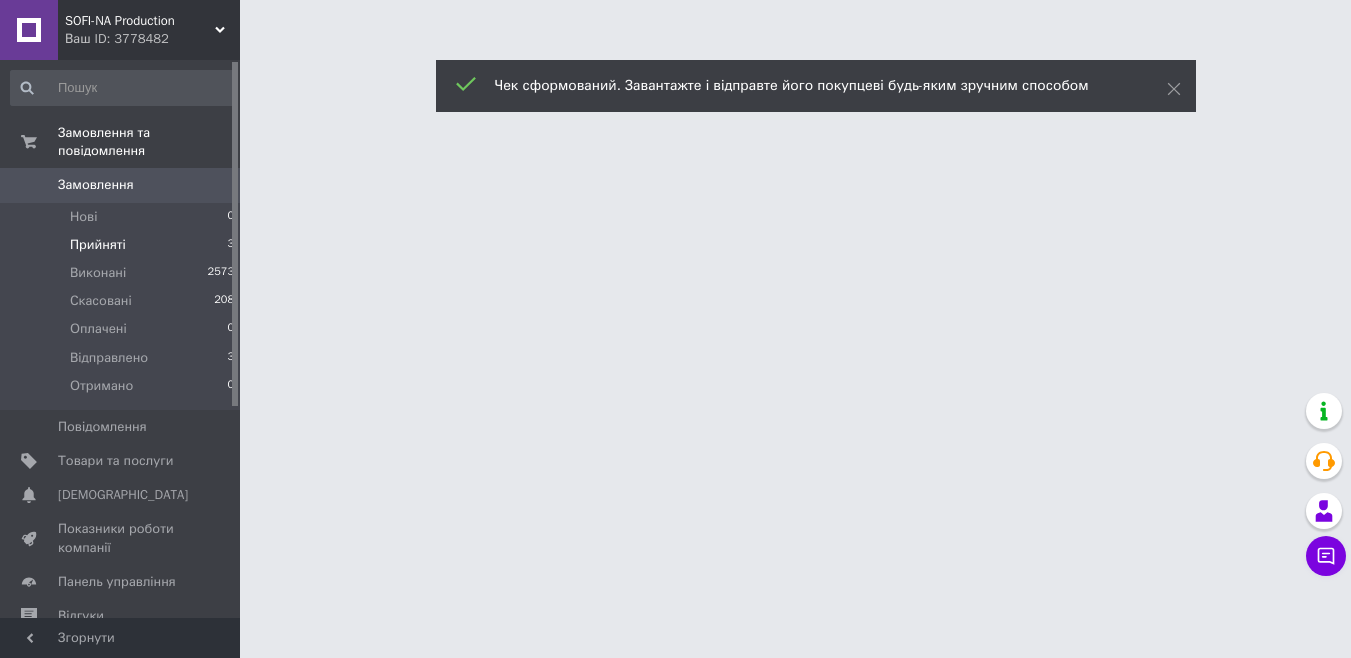 scroll, scrollTop: 0, scrollLeft: 0, axis: both 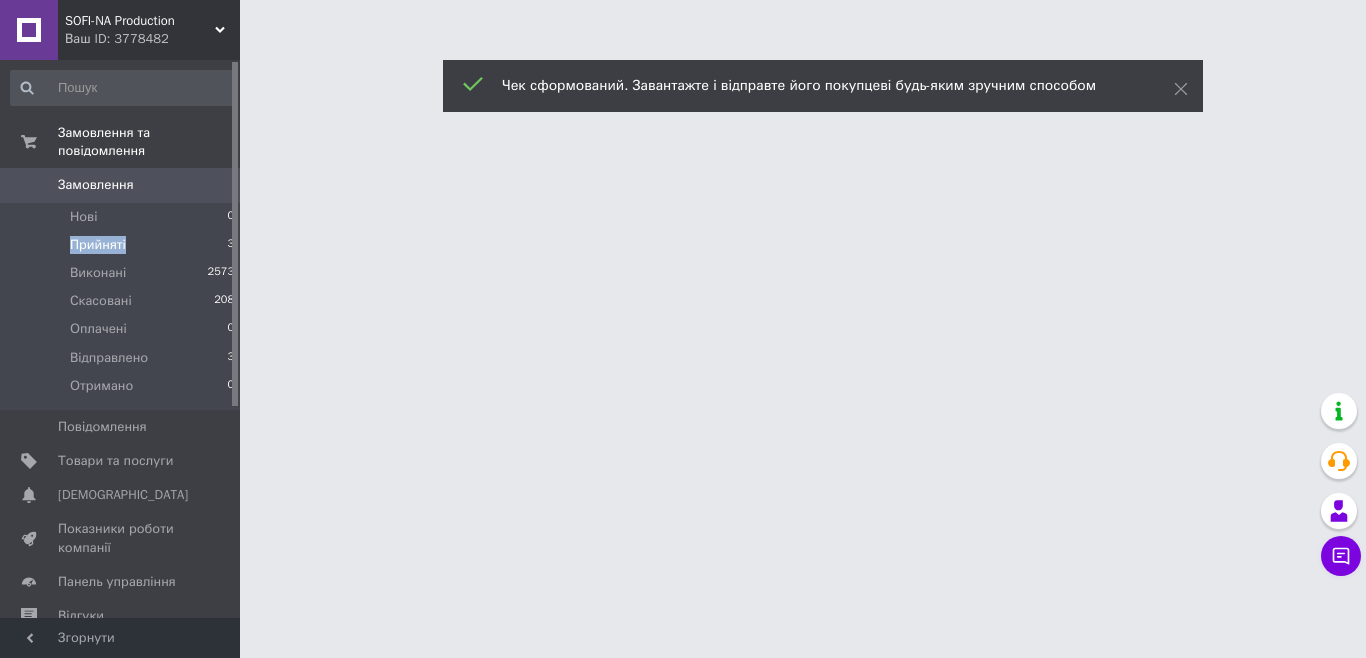 click on "Прийняті" at bounding box center (98, 245) 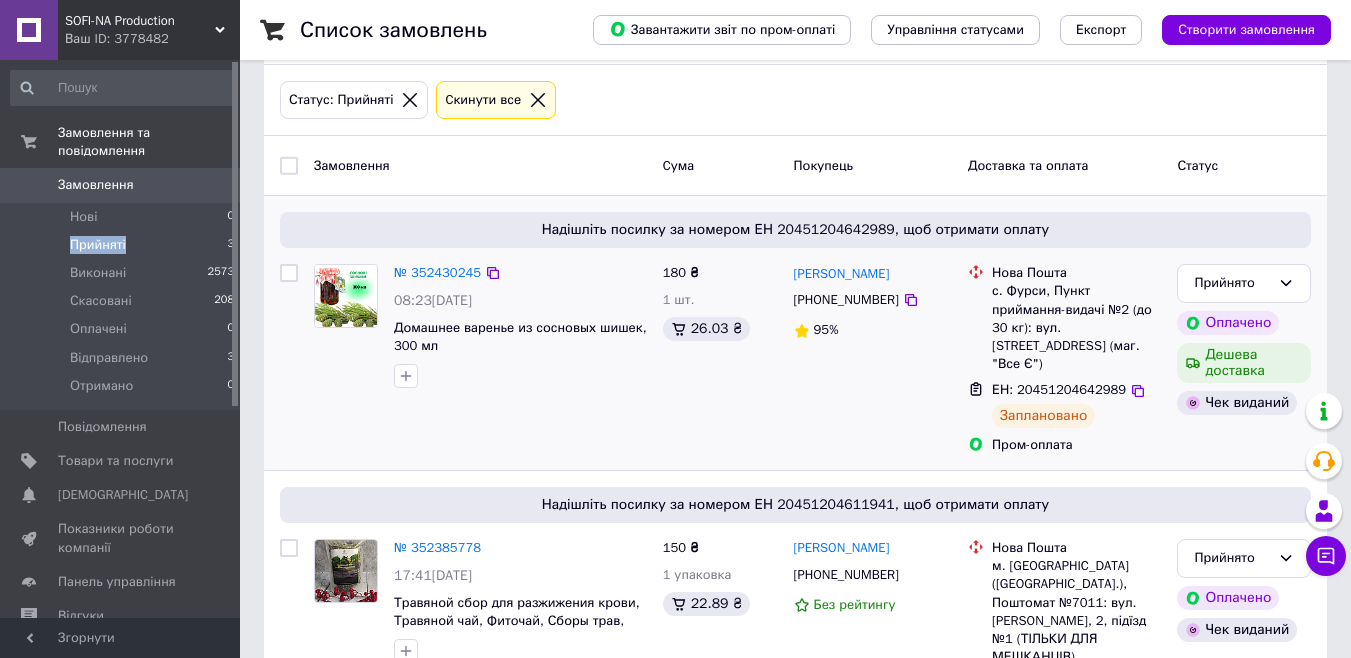 scroll, scrollTop: 354, scrollLeft: 0, axis: vertical 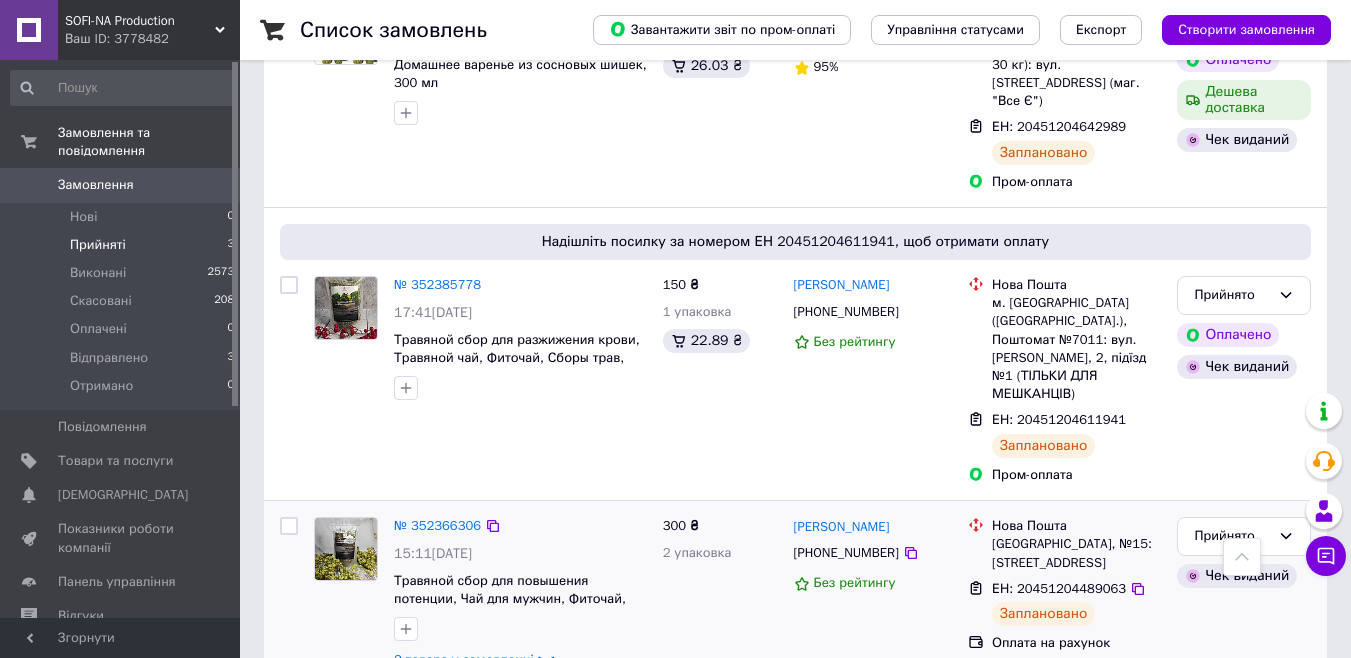 click 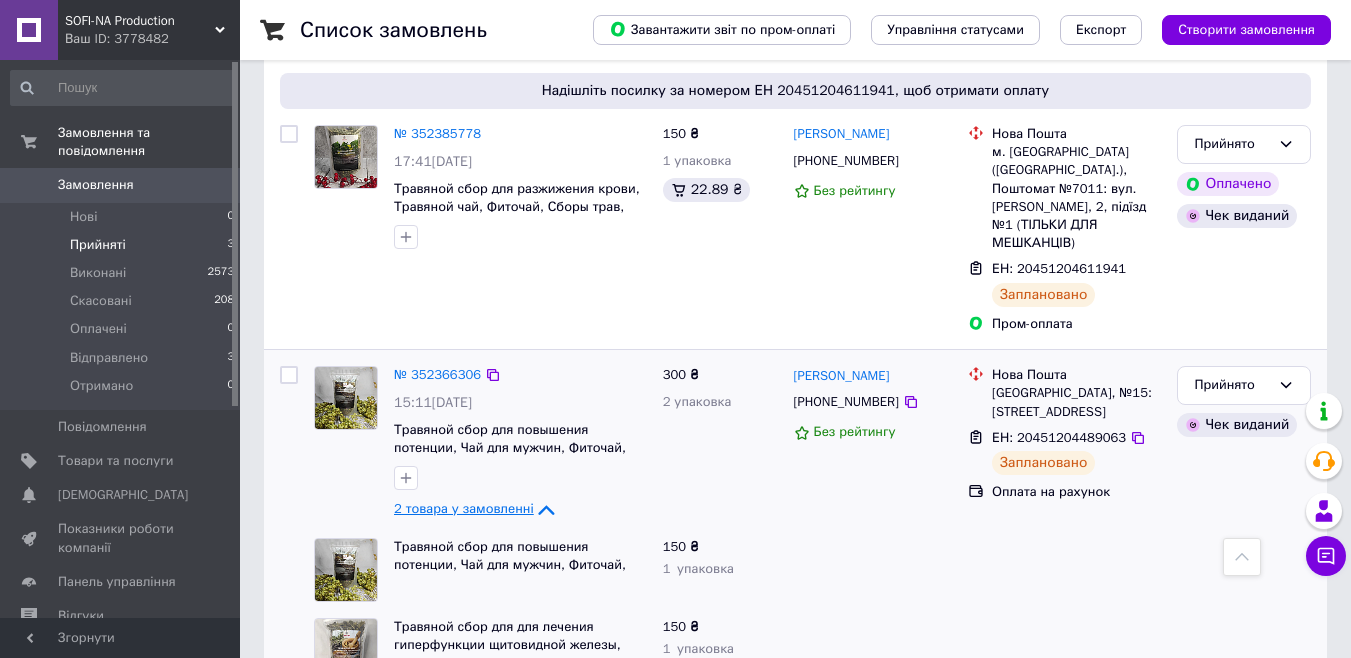 scroll, scrollTop: 515, scrollLeft: 0, axis: vertical 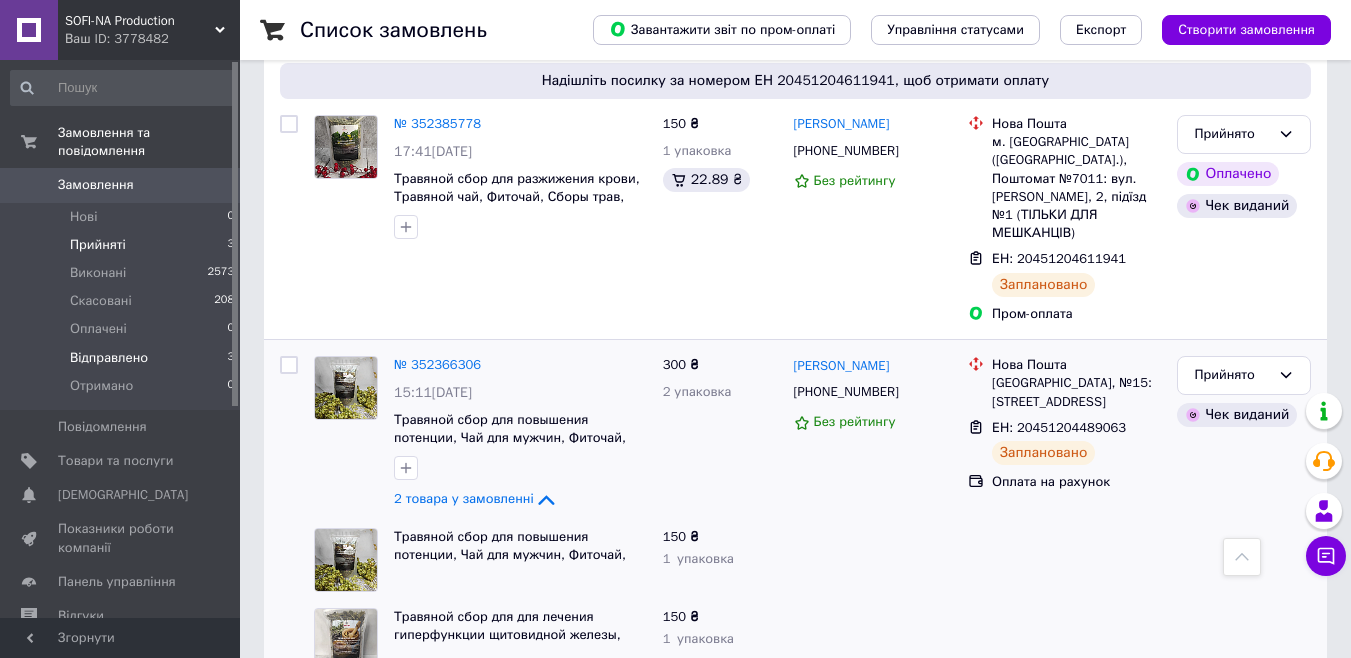 click on "Відправлено" at bounding box center (109, 358) 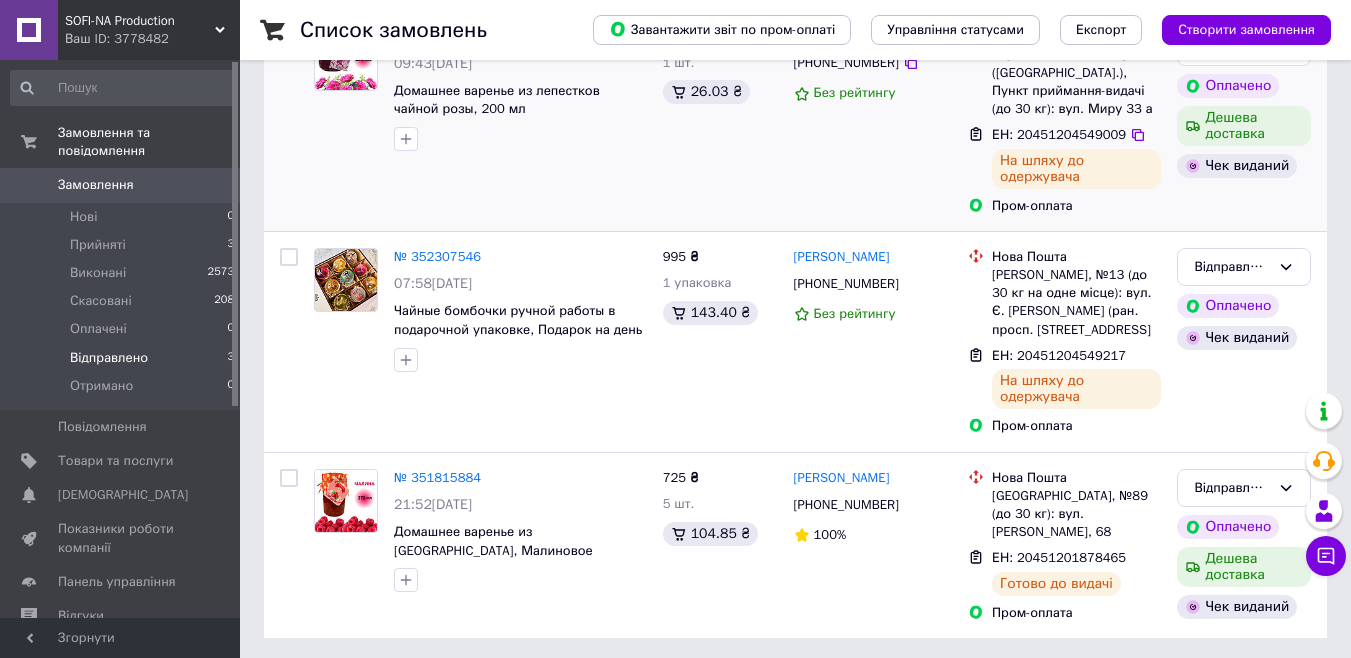 scroll, scrollTop: 277, scrollLeft: 0, axis: vertical 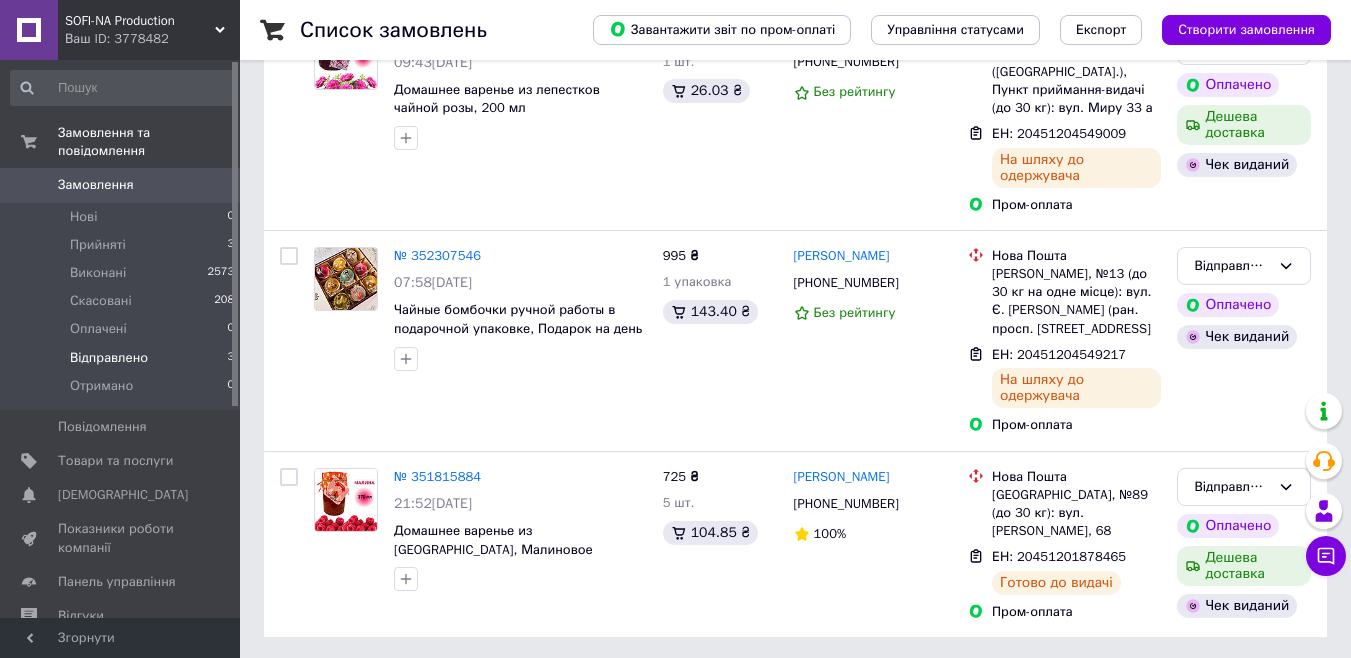 click on "Показники роботи компанії" at bounding box center (121, 538) 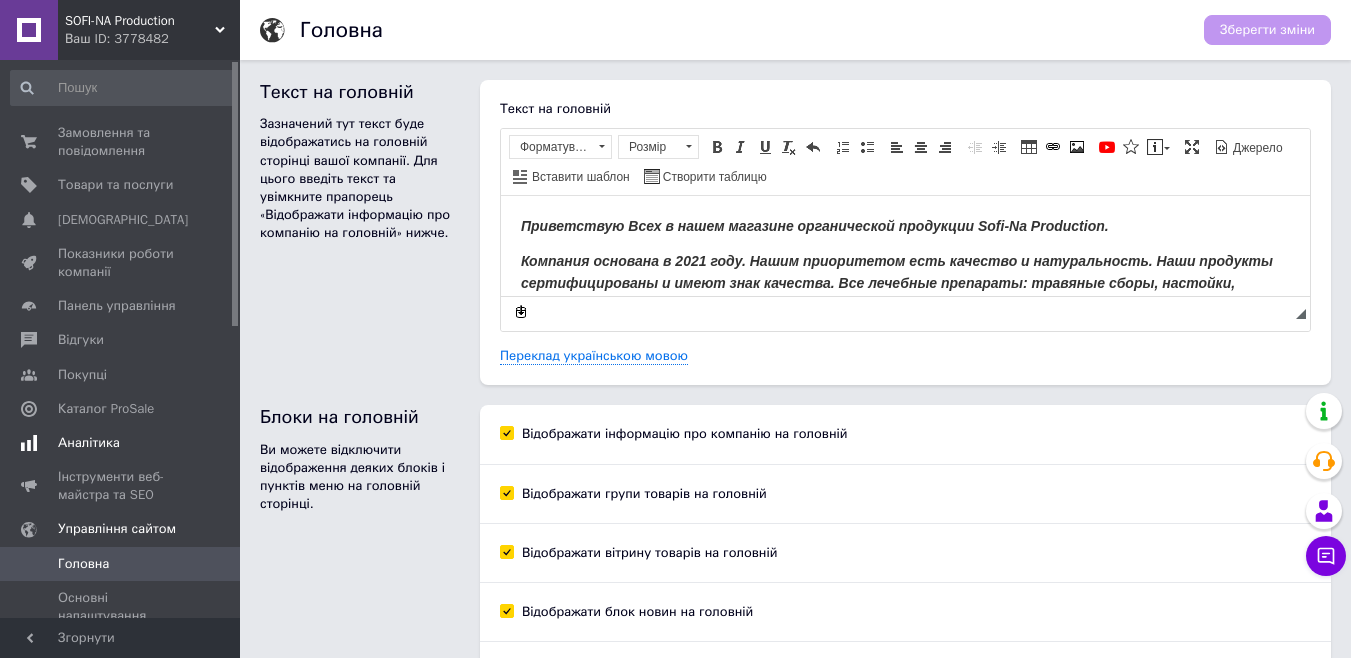 scroll, scrollTop: 0, scrollLeft: 0, axis: both 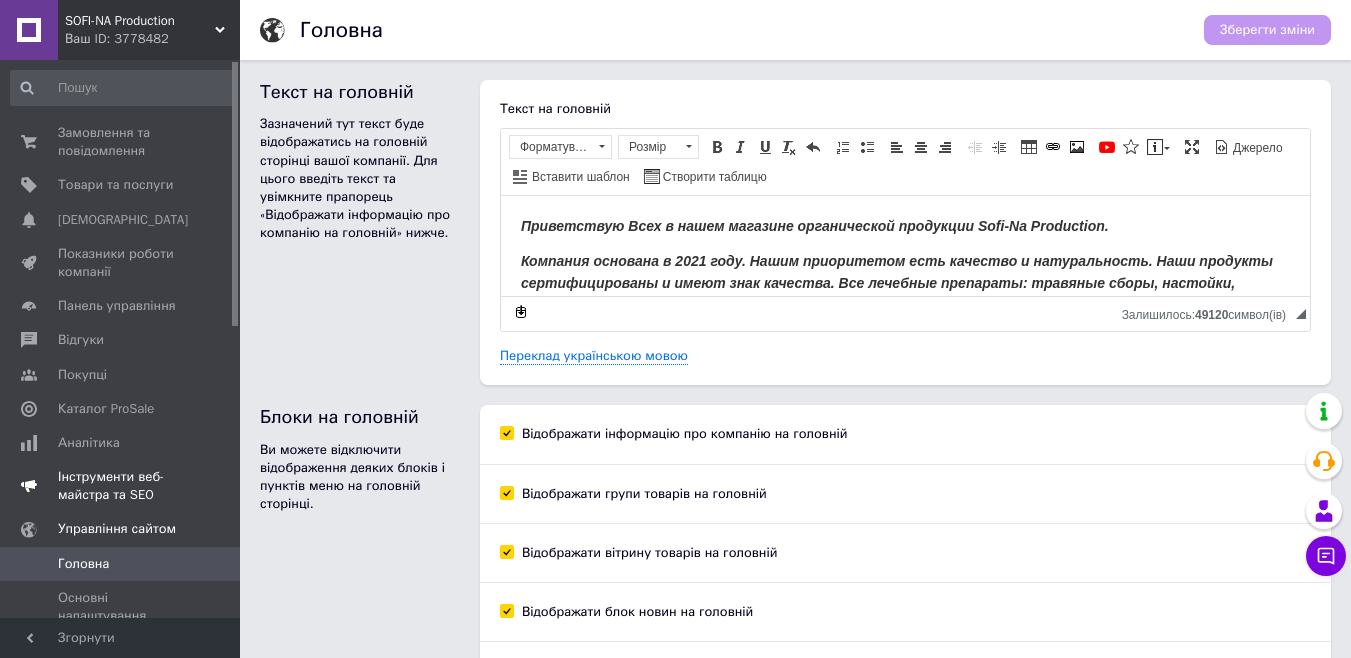 click on "Інструменти веб-майстра та SEO" at bounding box center (121, 486) 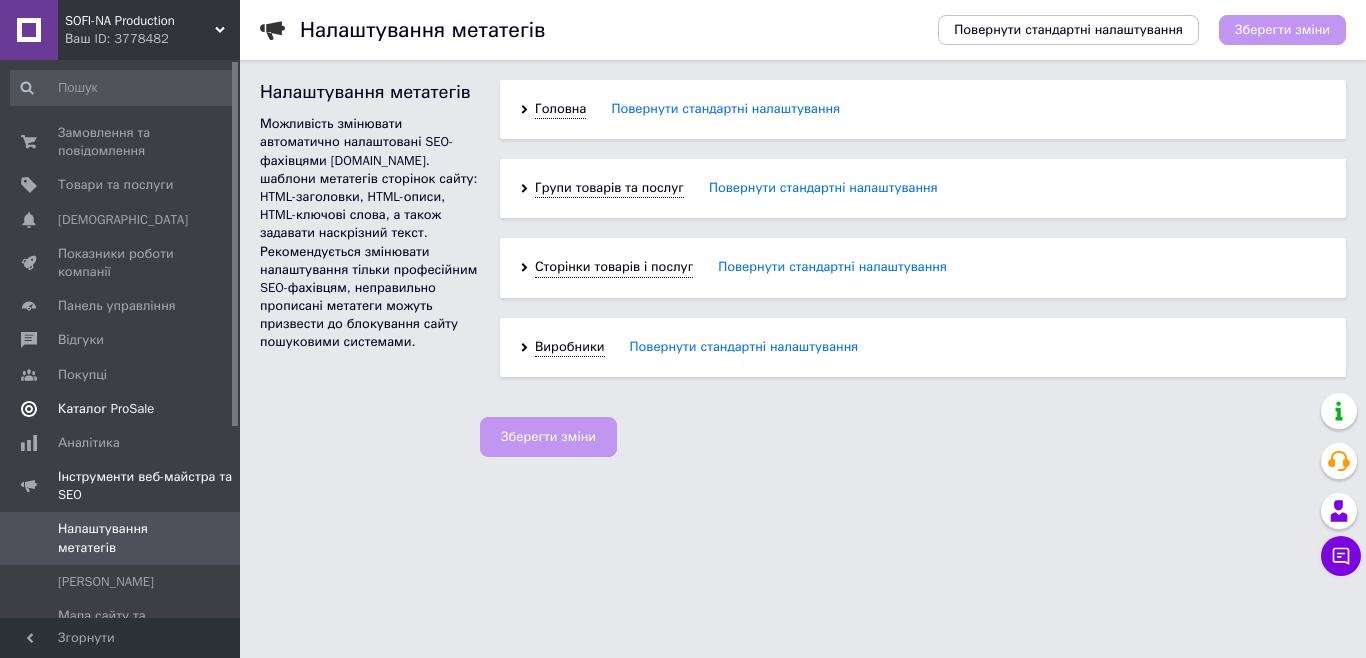 click on "Каталог ProSale" at bounding box center [106, 409] 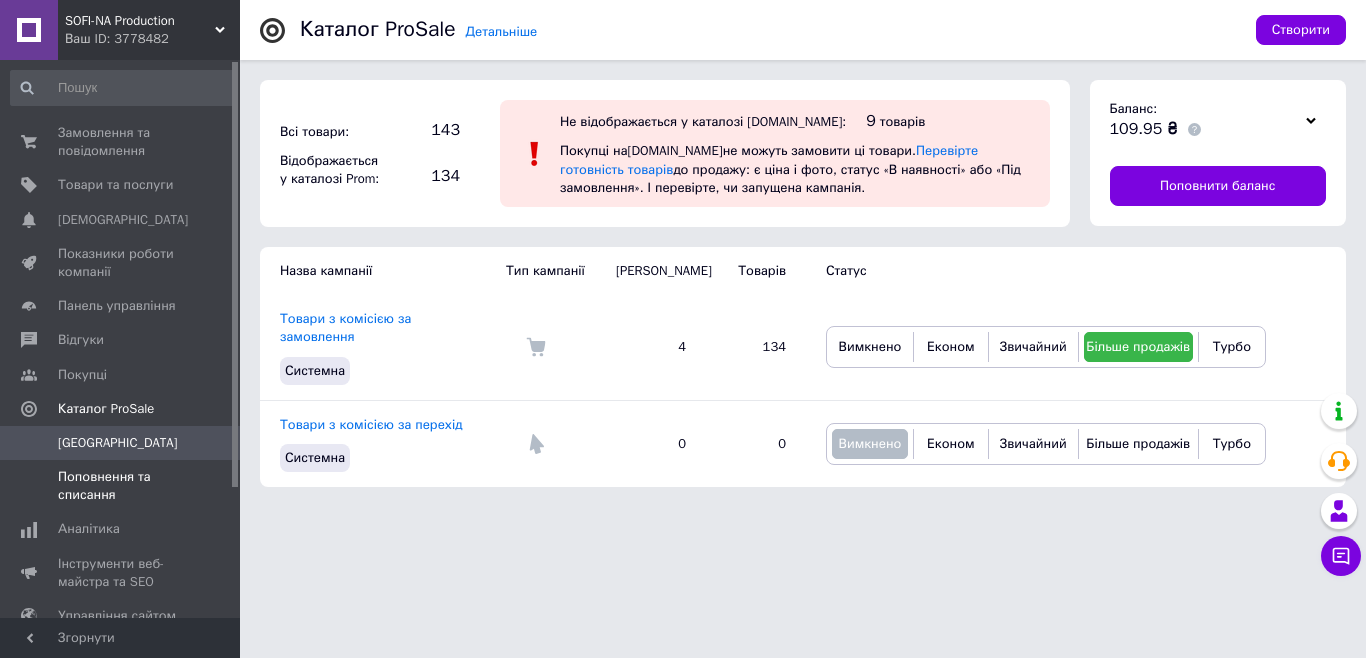 click on "Поповнення та списання" at bounding box center [121, 486] 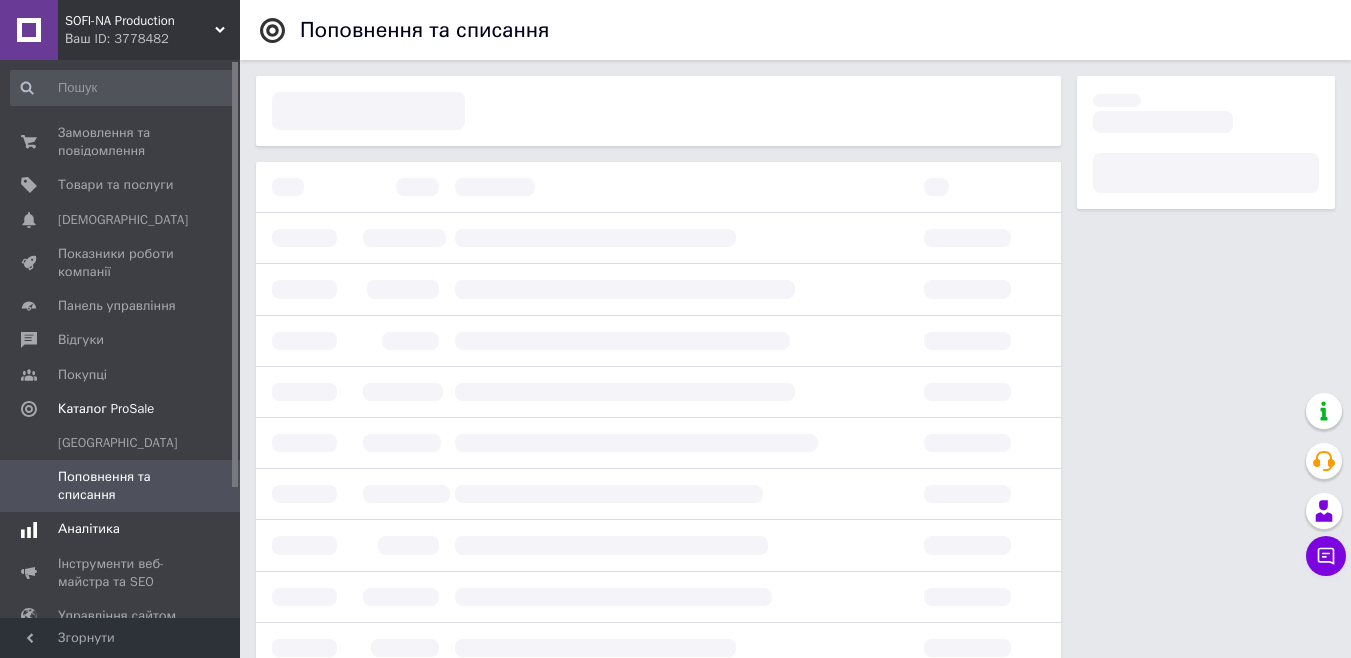 click on "Аналітика" at bounding box center (89, 529) 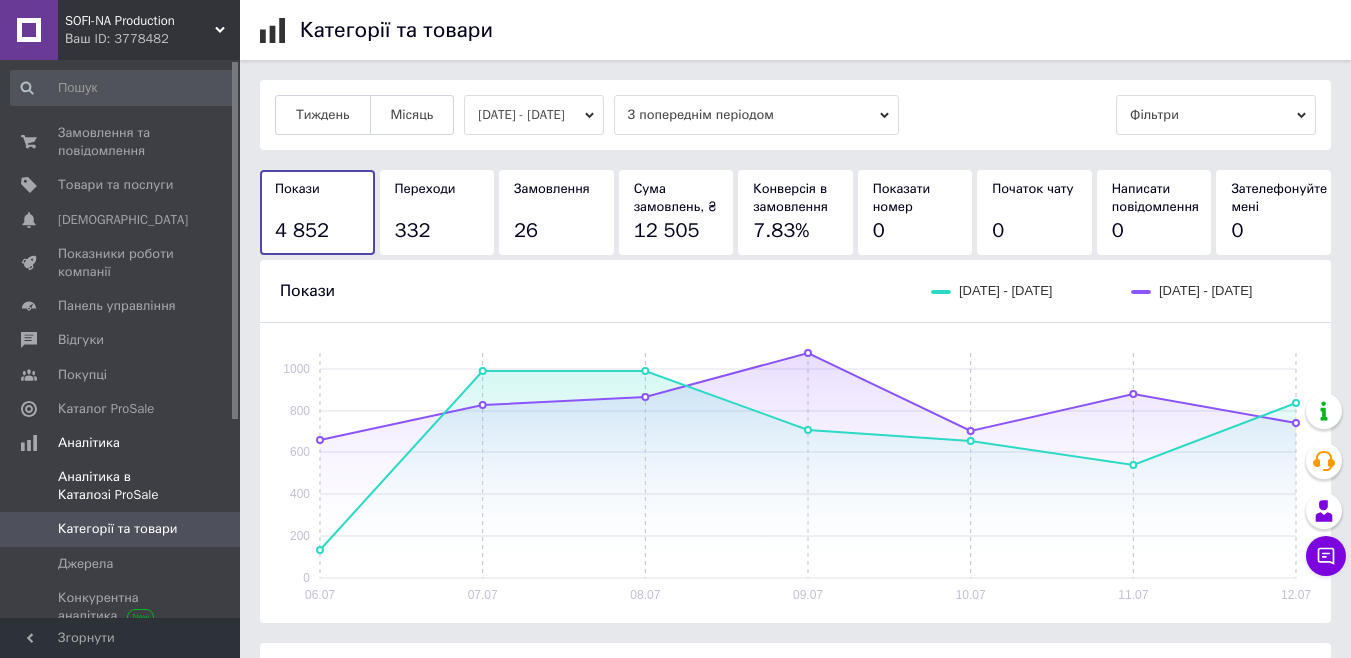 click on "Аналітика в Каталозі ProSale" at bounding box center (121, 486) 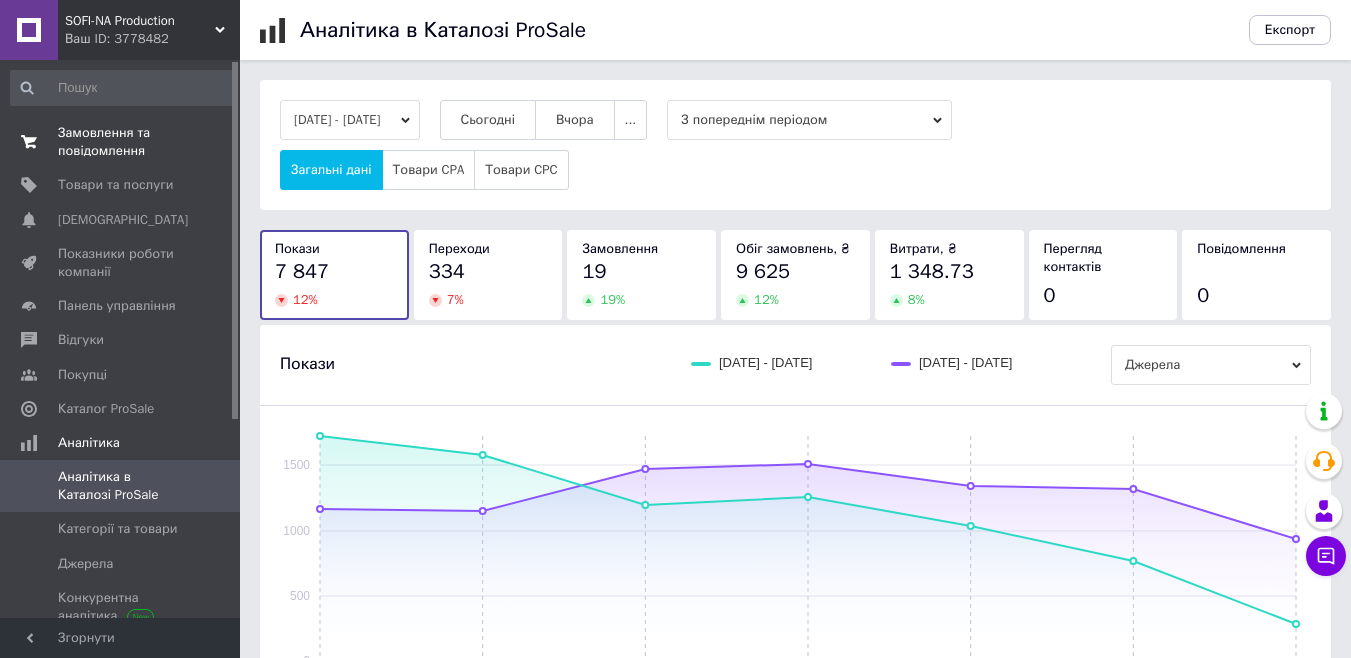 click on "Замовлення та повідомлення" at bounding box center (121, 142) 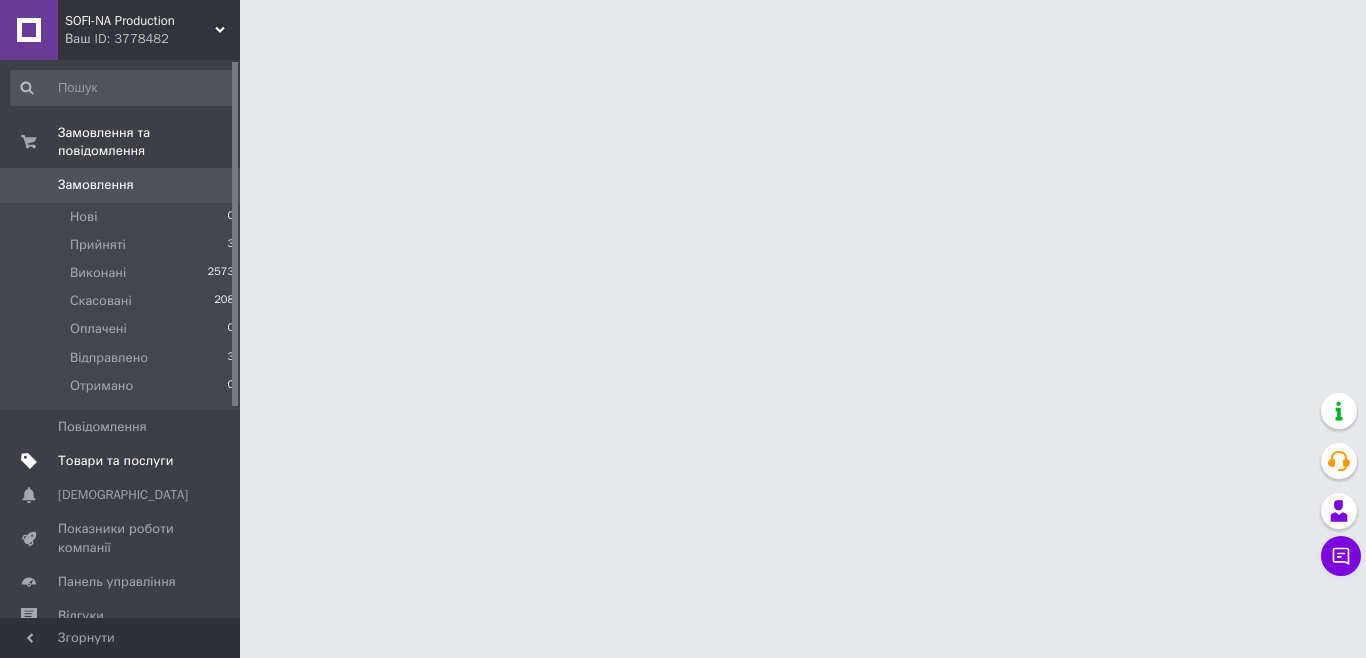 click on "Товари та послуги" at bounding box center (115, 461) 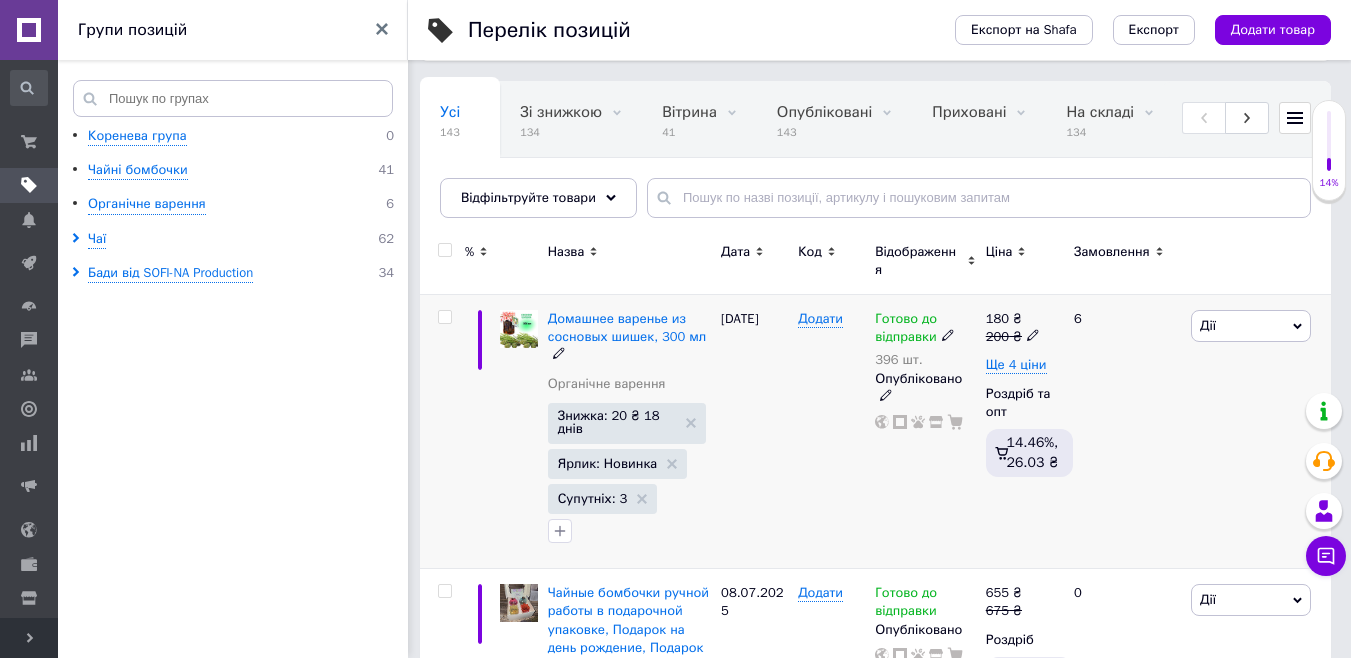 scroll, scrollTop: 400, scrollLeft: 0, axis: vertical 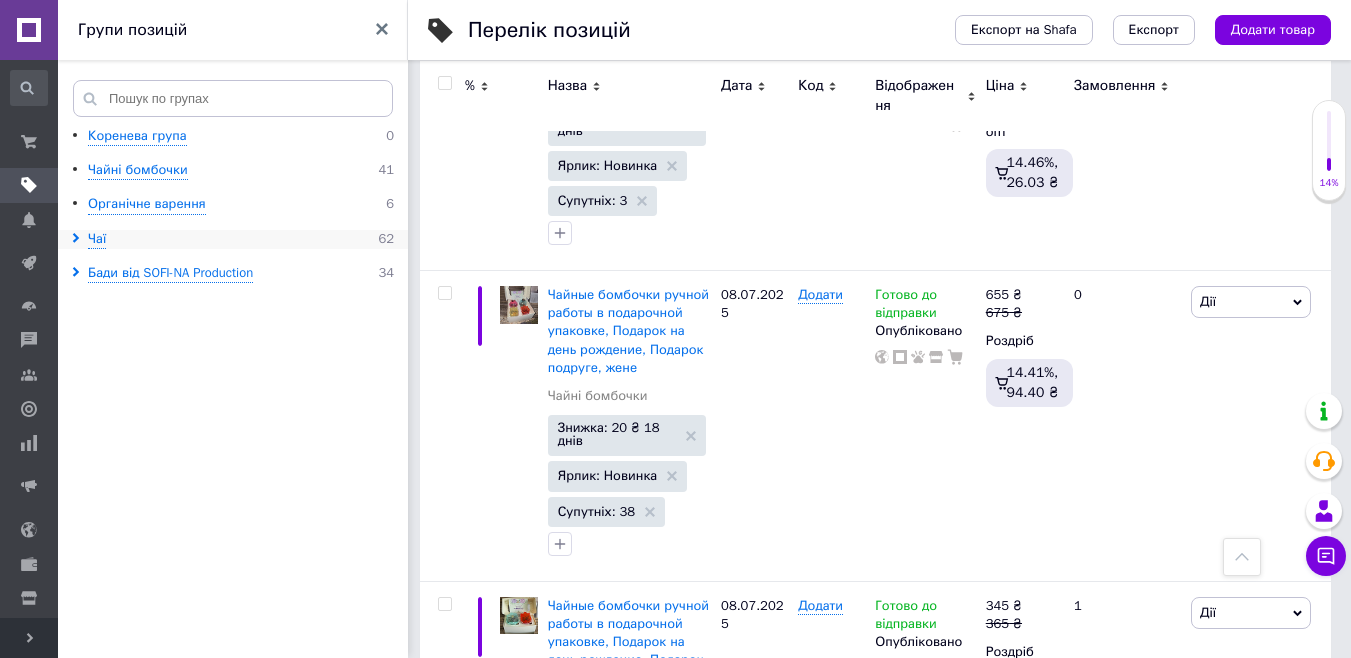 click 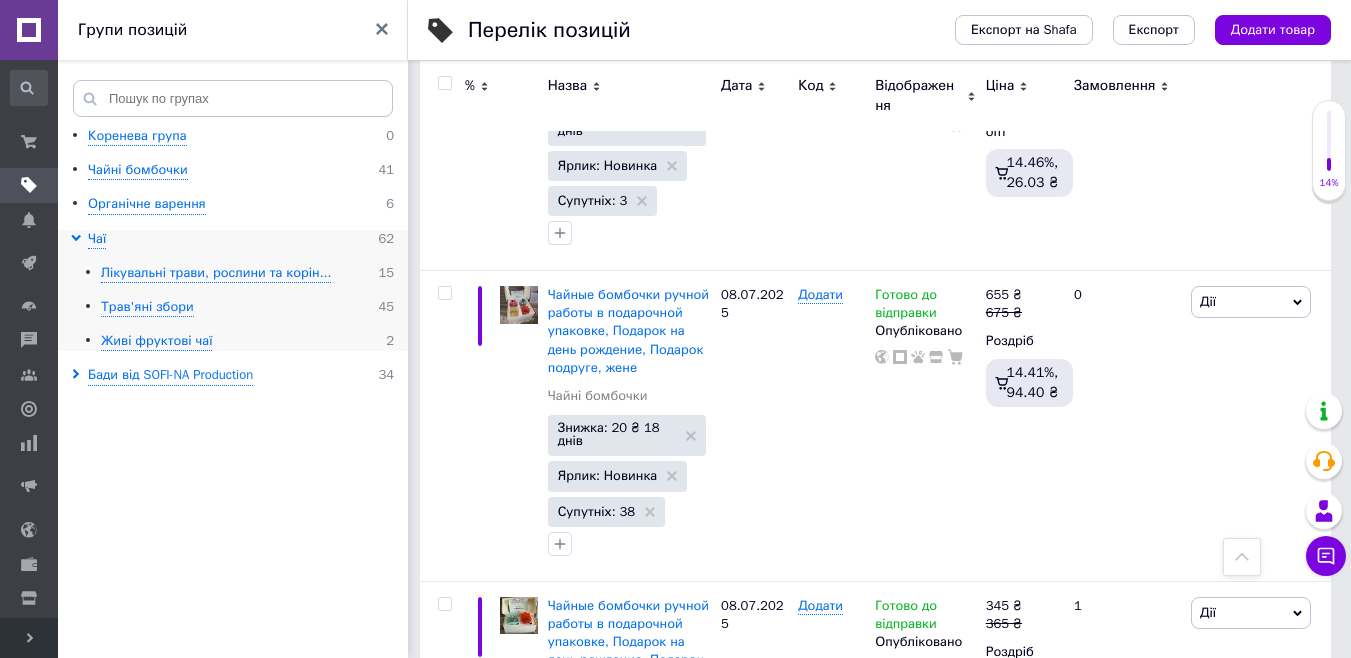 click on "Лікувальні трави, рослини та корін... [DATE]'яні збори 45 Живі фруктові чаї 2" at bounding box center (232, 308) 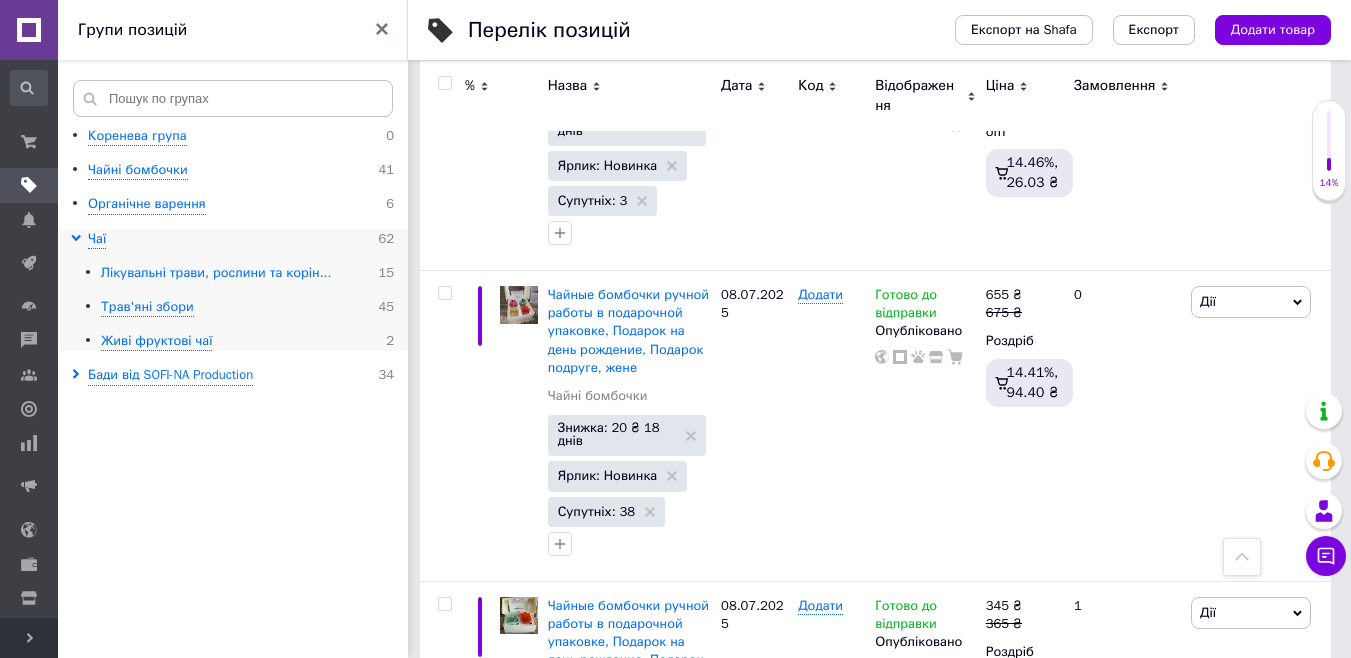 drag, startPoint x: 229, startPoint y: 269, endPoint x: 310, endPoint y: 316, distance: 93.64828 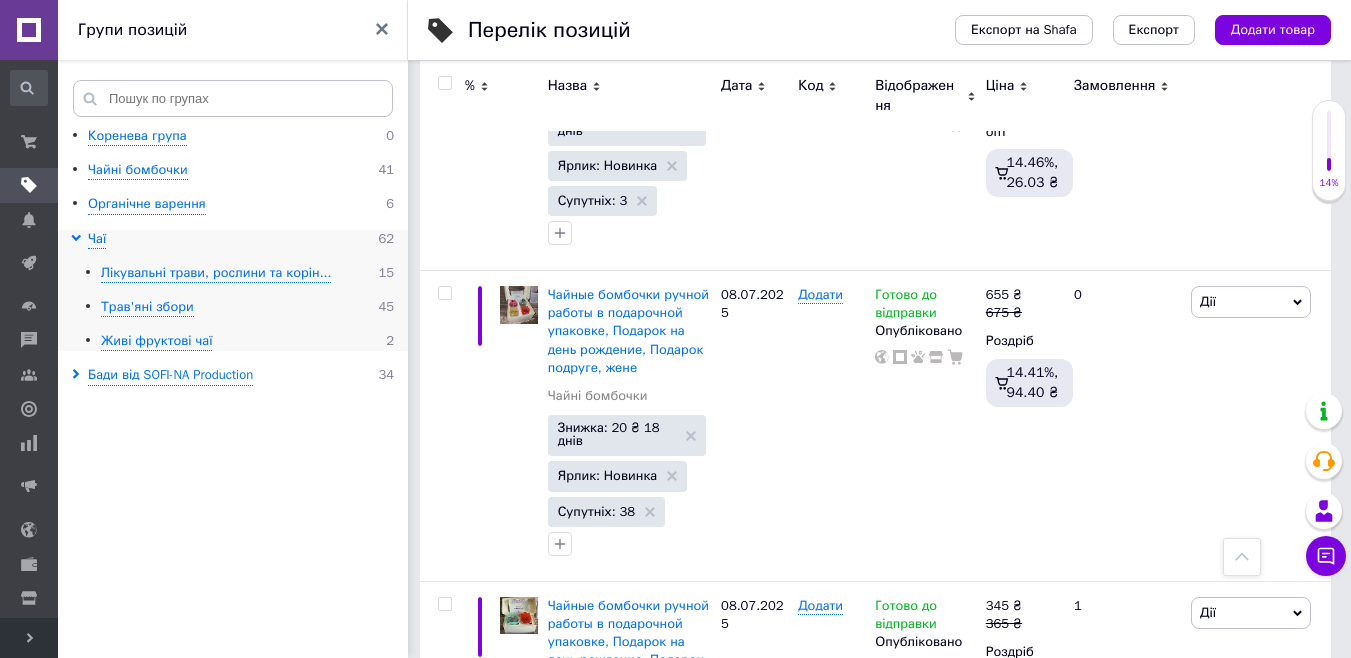 click on "Лікувальні трави, рослини та корін..." at bounding box center (216, 273) 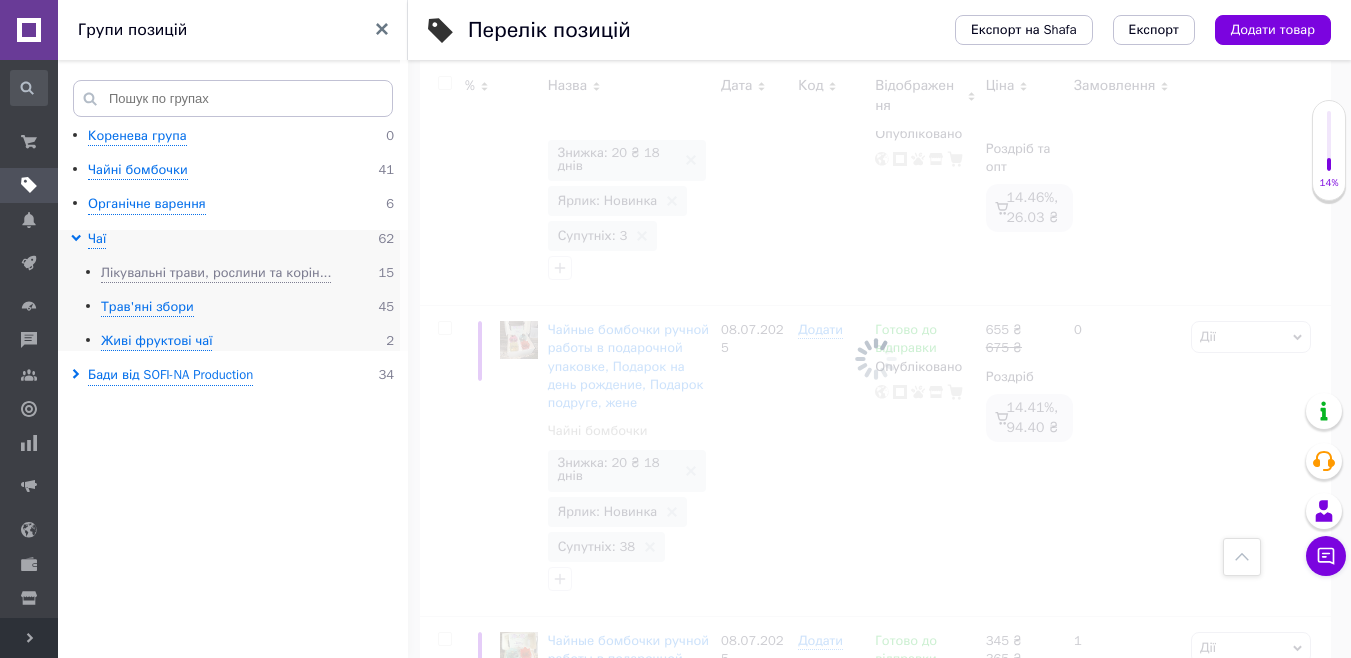 scroll, scrollTop: 435, scrollLeft: 0, axis: vertical 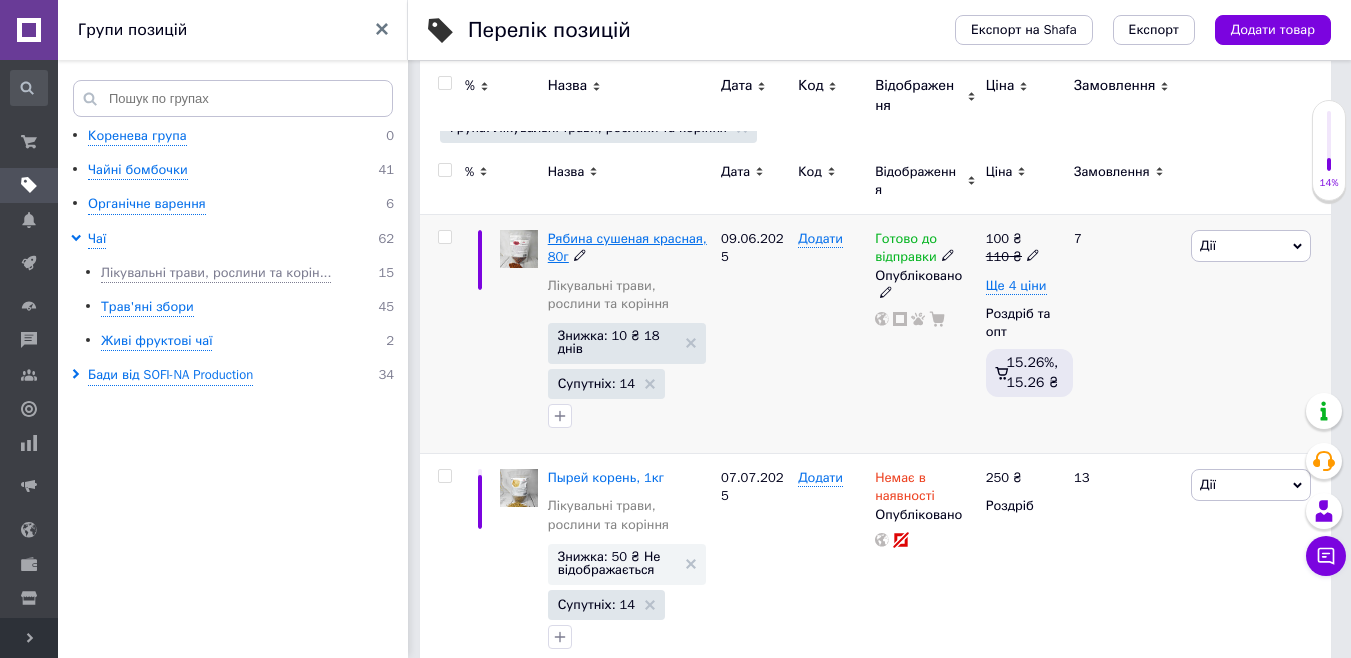 click on "Рябина сушеная красная, 80г" at bounding box center (627, 247) 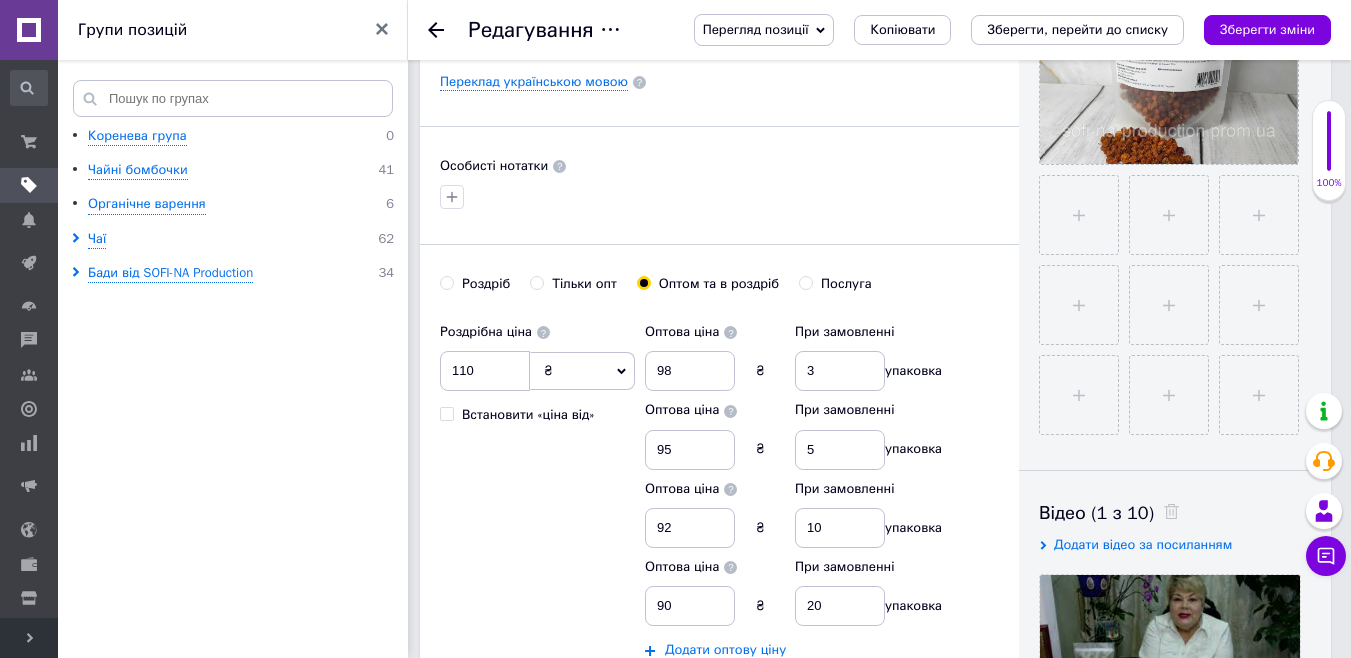 scroll, scrollTop: 600, scrollLeft: 0, axis: vertical 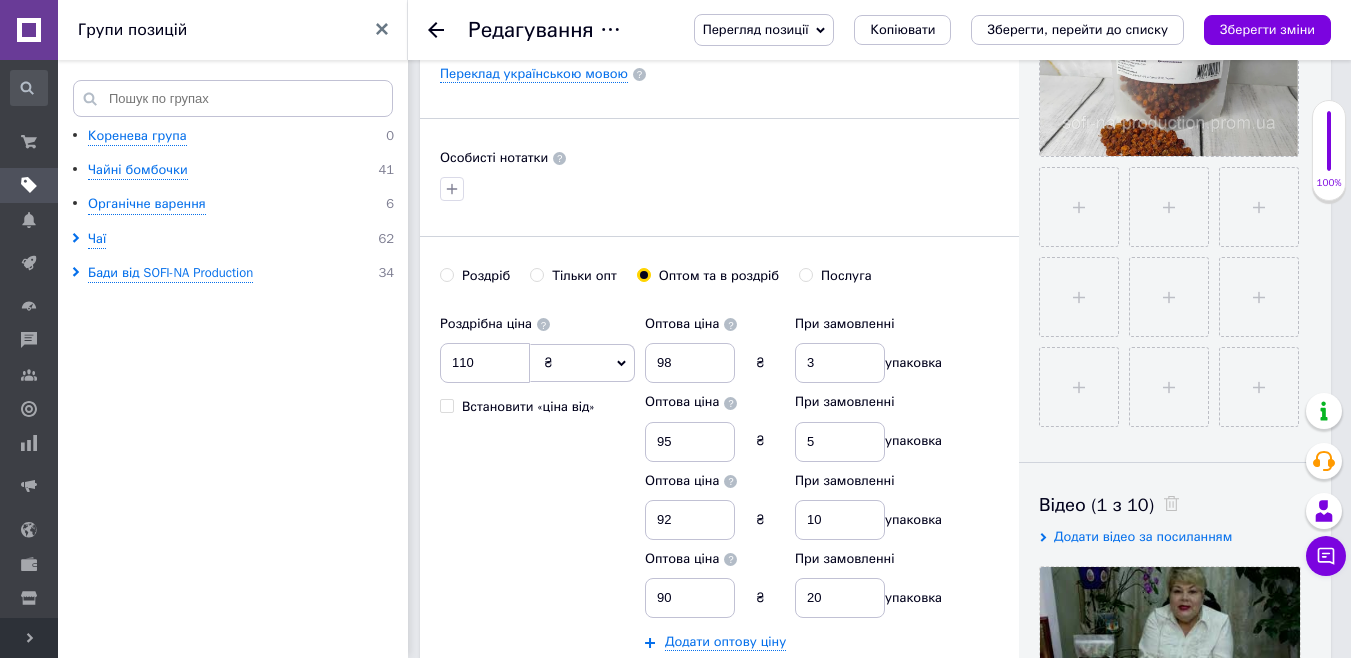 click on "Роздріб" at bounding box center [486, 276] 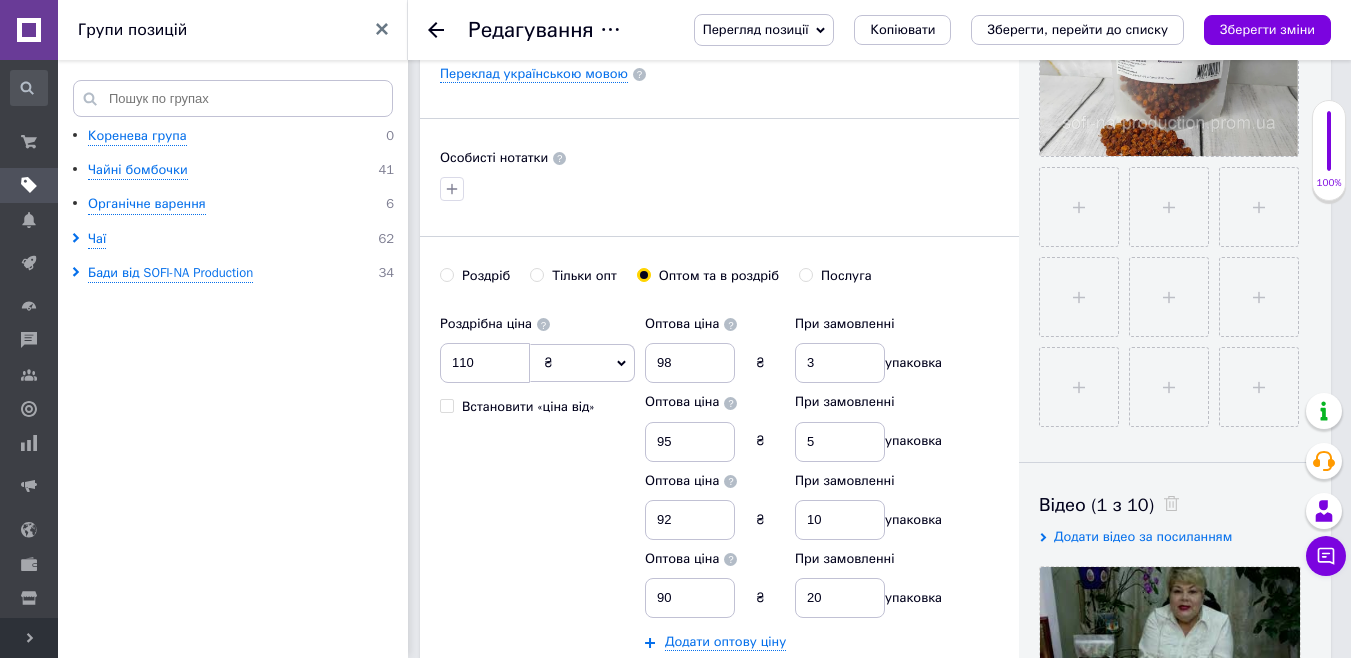 radio on "true" 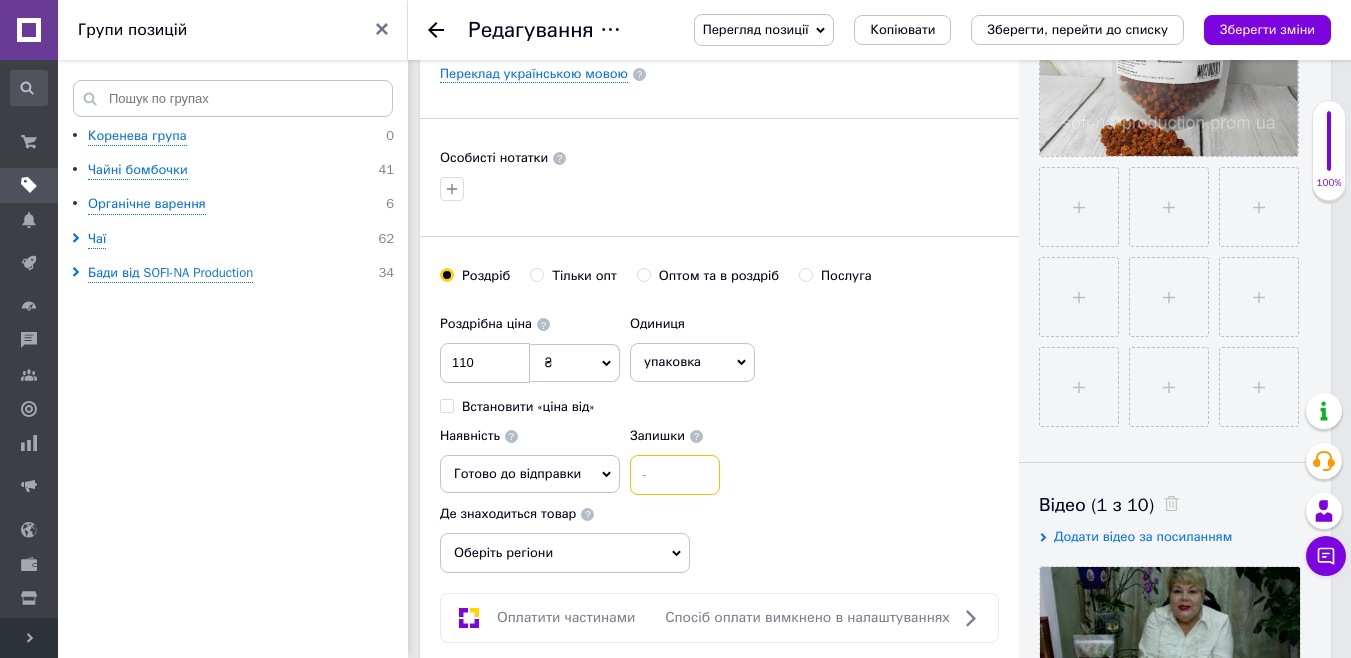 click at bounding box center [675, 475] 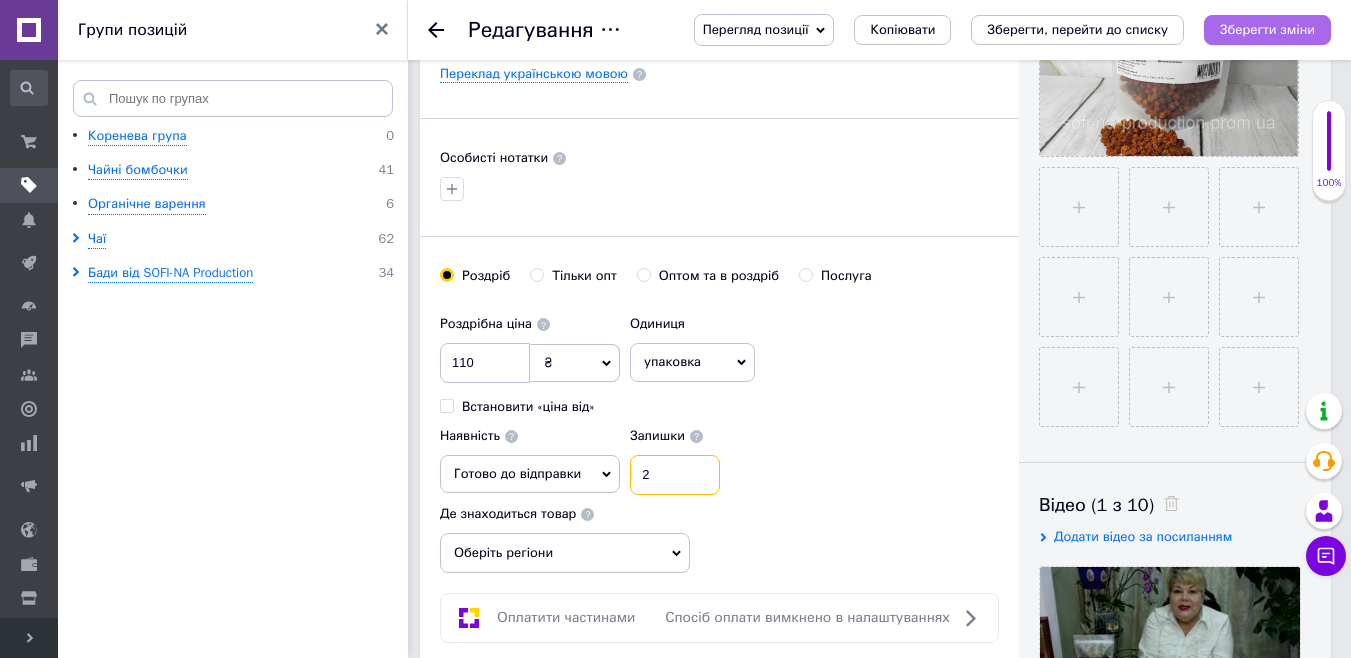 type on "2" 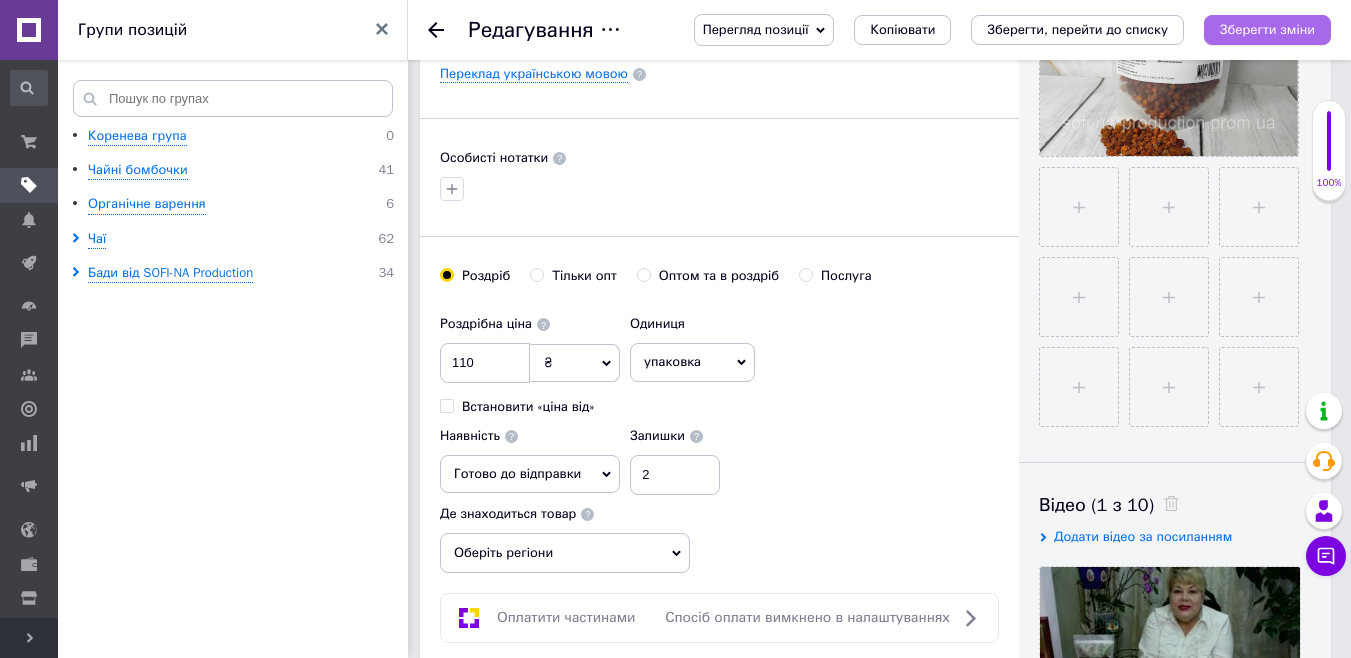 click on "Зберегти зміни" at bounding box center [1267, 29] 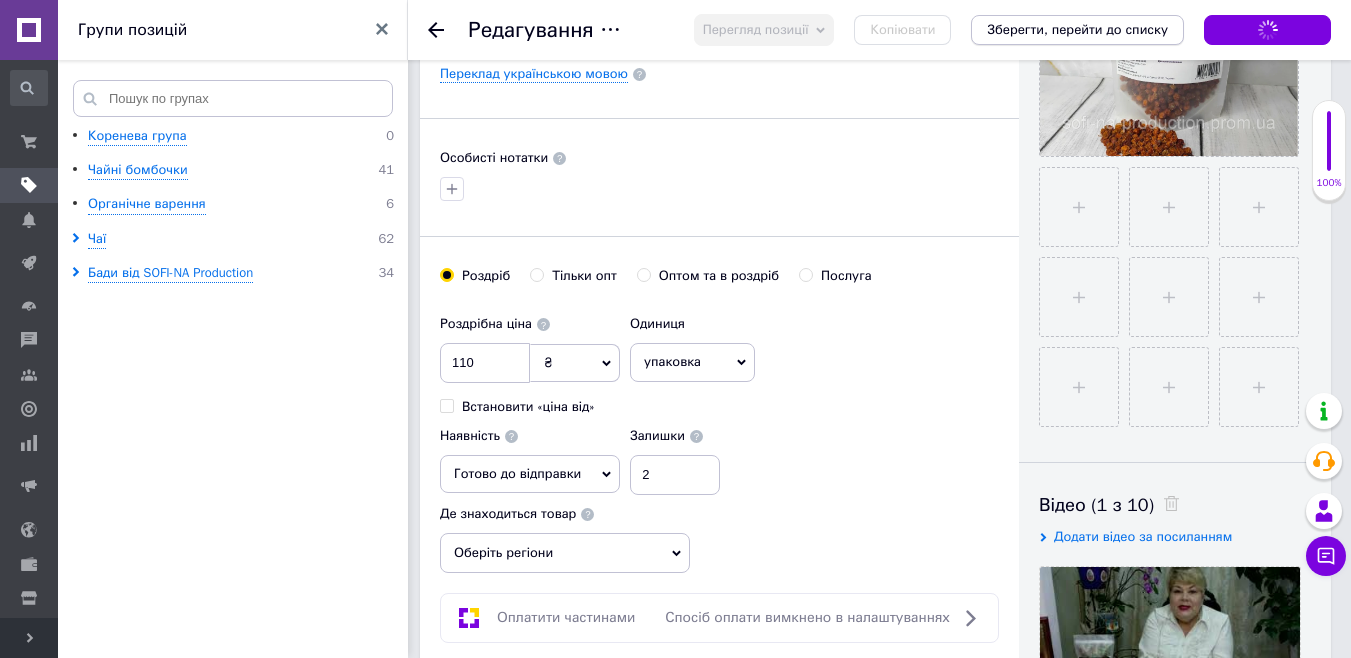 click on "Зберегти, перейти до списку" at bounding box center [1077, 29] 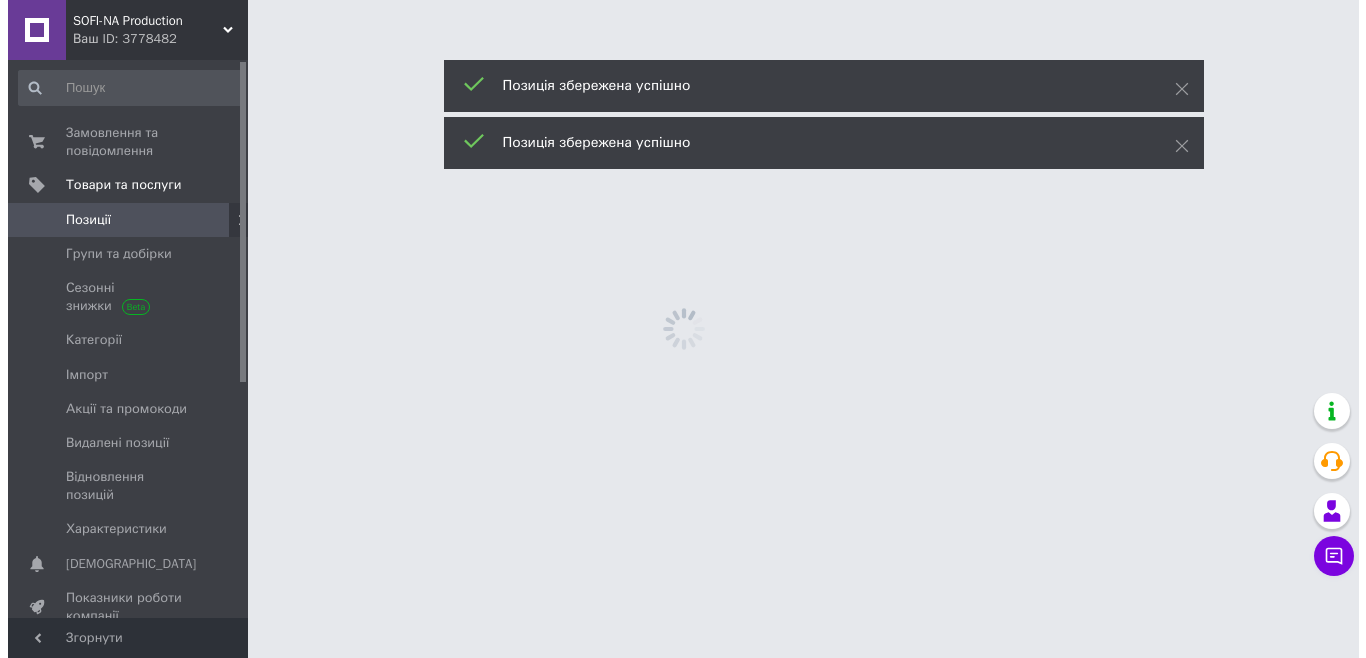 scroll, scrollTop: 0, scrollLeft: 0, axis: both 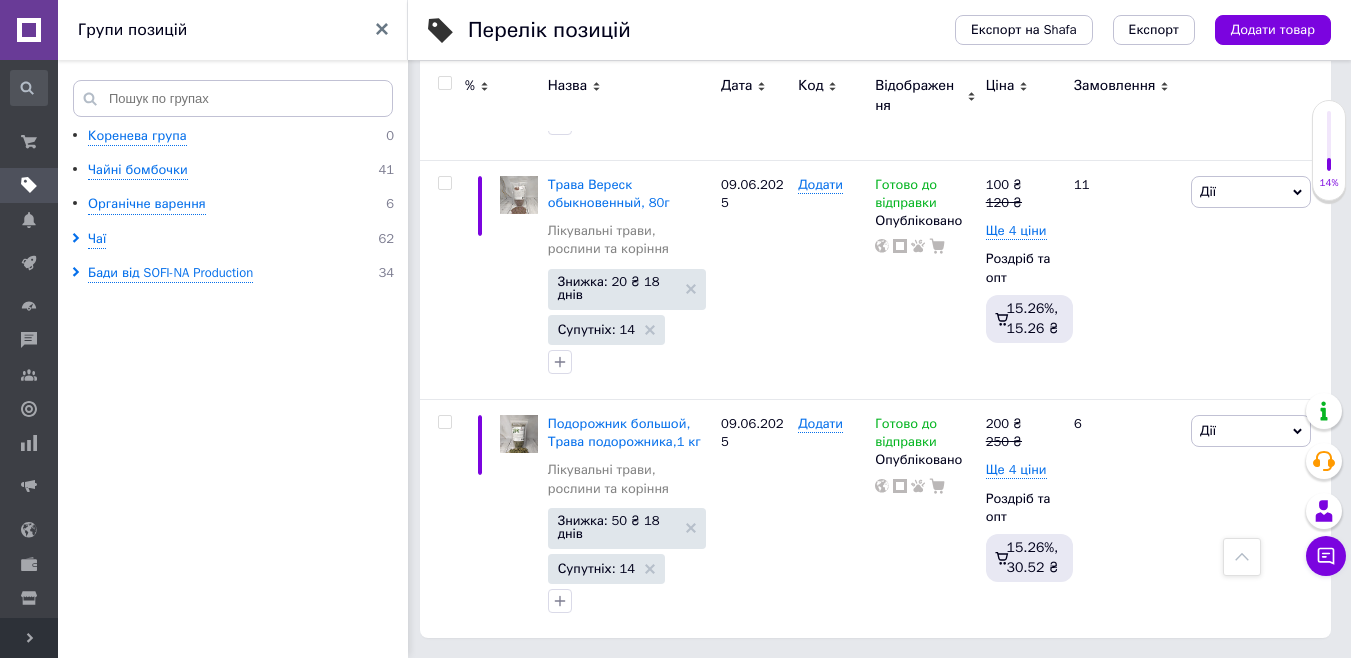 click on "Розгорнути" at bounding box center [29, 638] 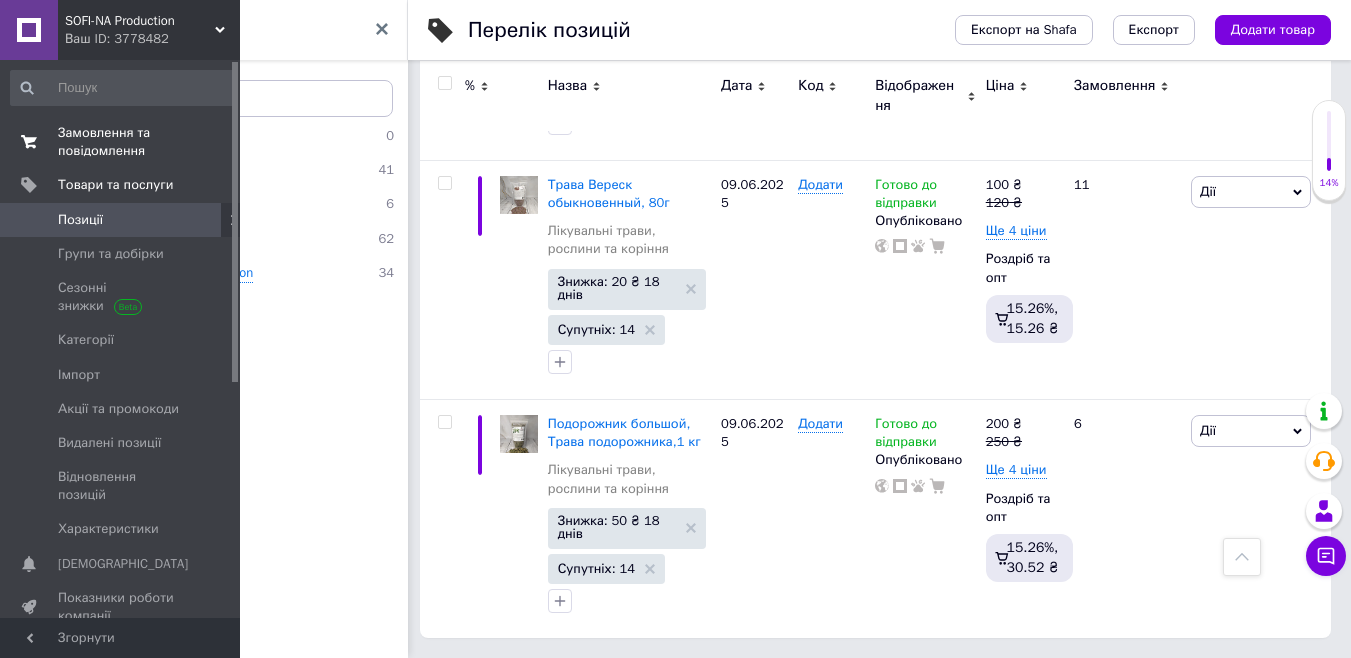 click on "Замовлення та повідомлення" at bounding box center (121, 142) 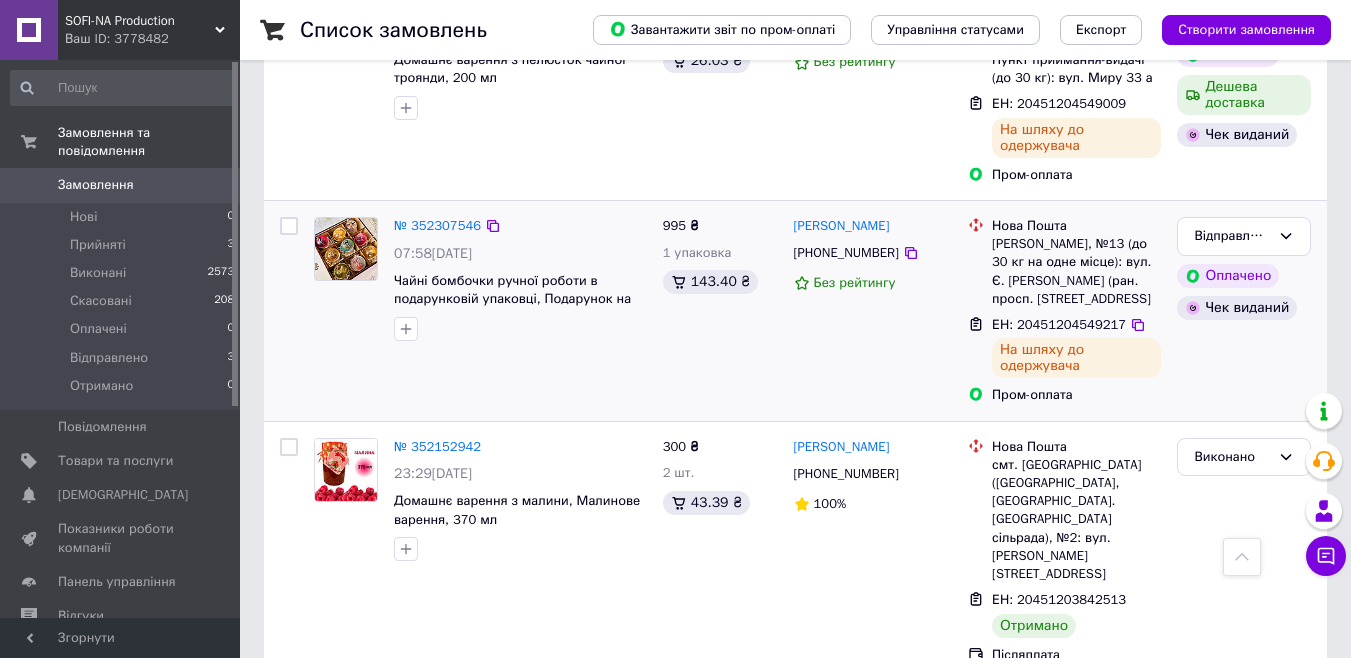 scroll, scrollTop: 1000, scrollLeft: 0, axis: vertical 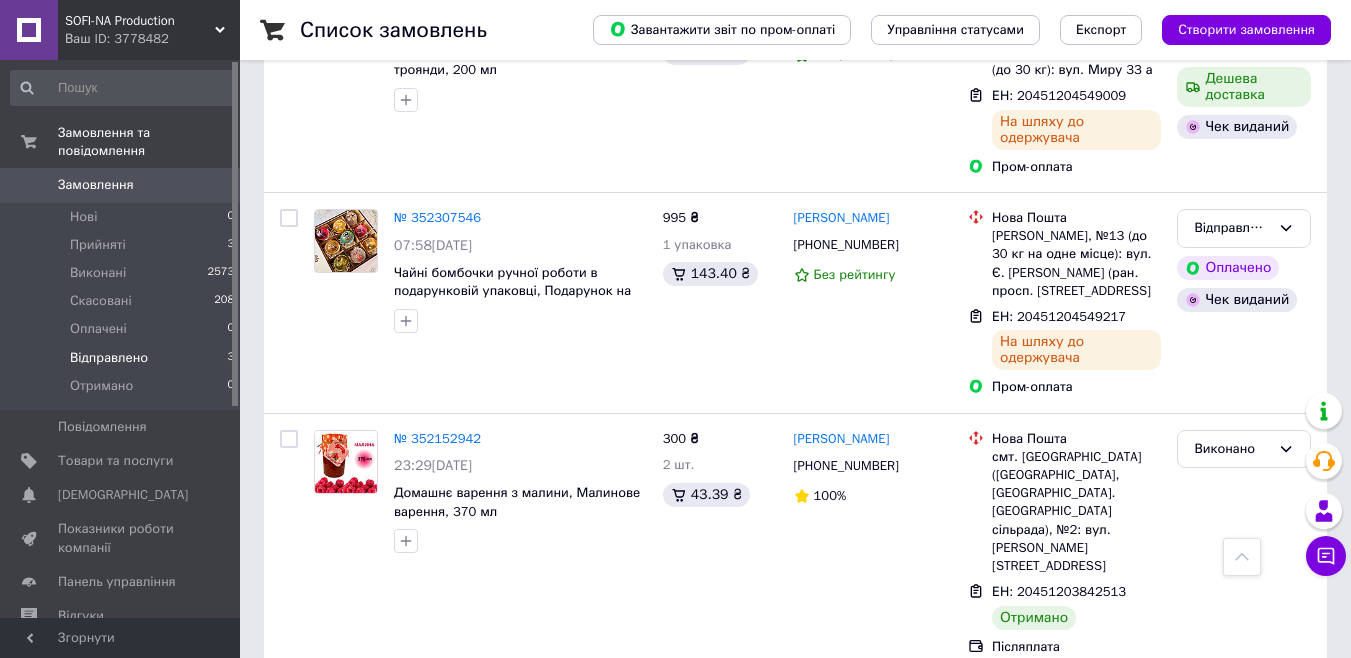 click on "Відправлено" at bounding box center (109, 358) 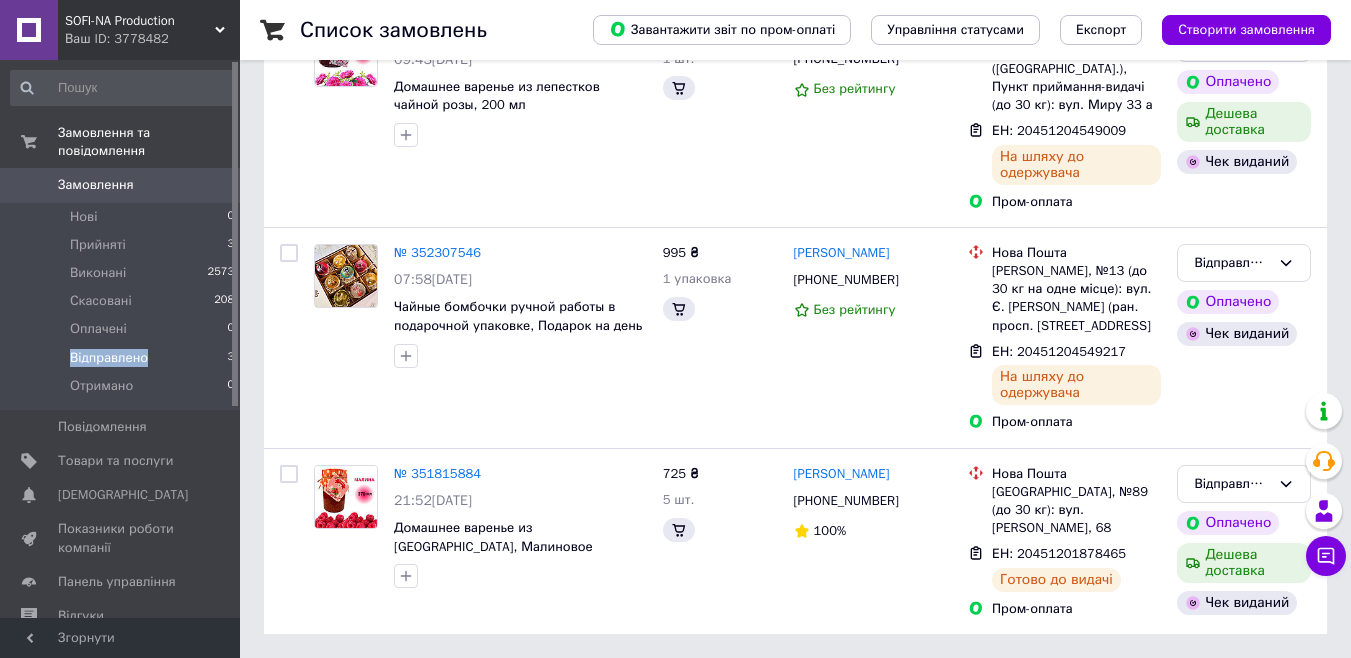 scroll, scrollTop: 0, scrollLeft: 0, axis: both 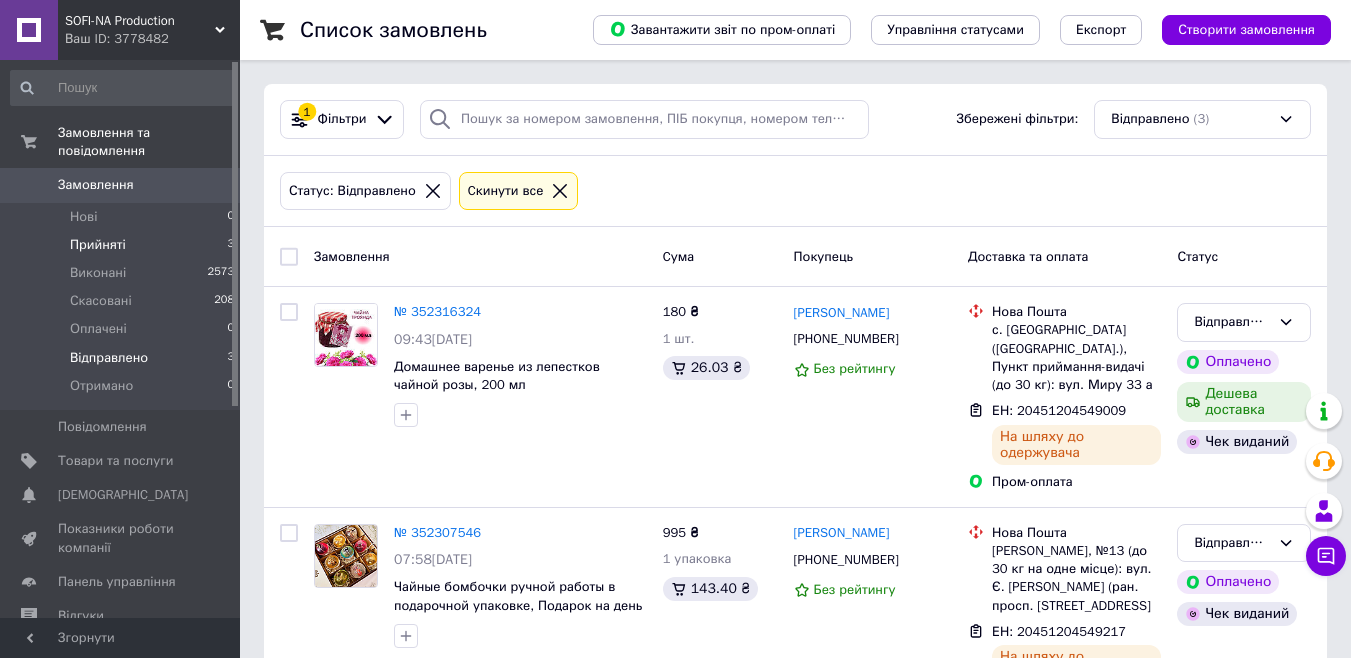 click on "Прийняті" at bounding box center (98, 245) 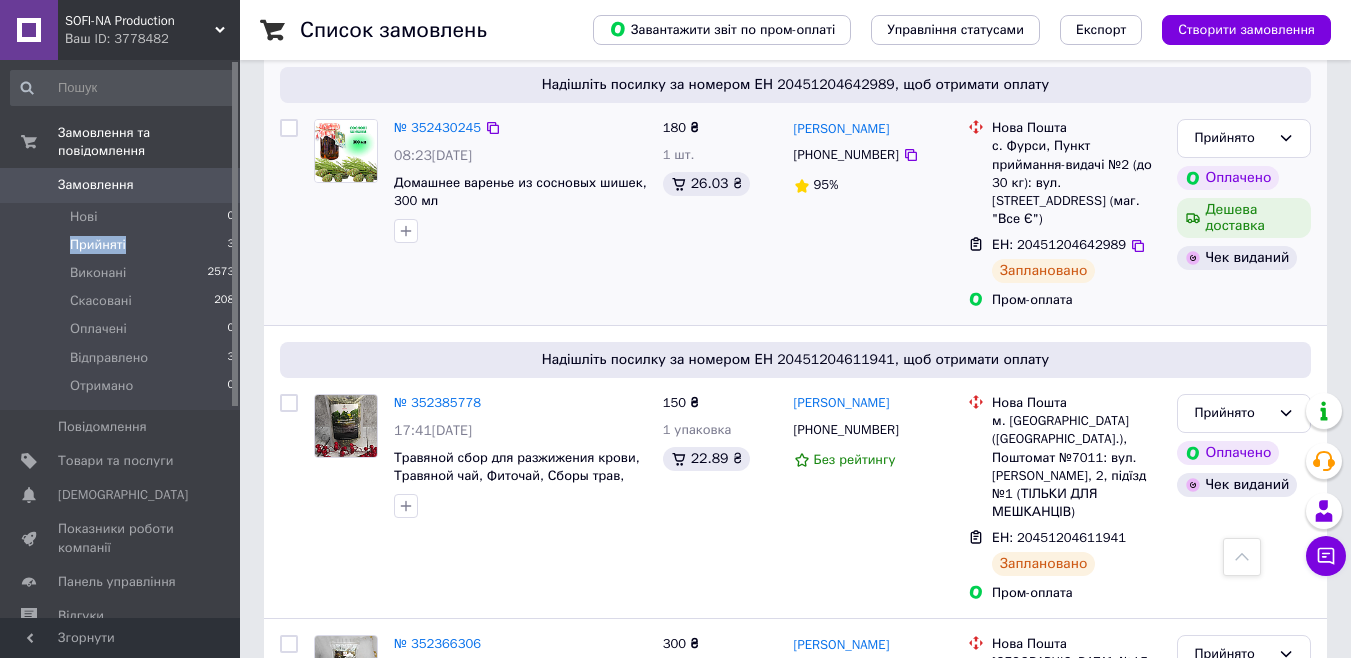 scroll, scrollTop: 54, scrollLeft: 0, axis: vertical 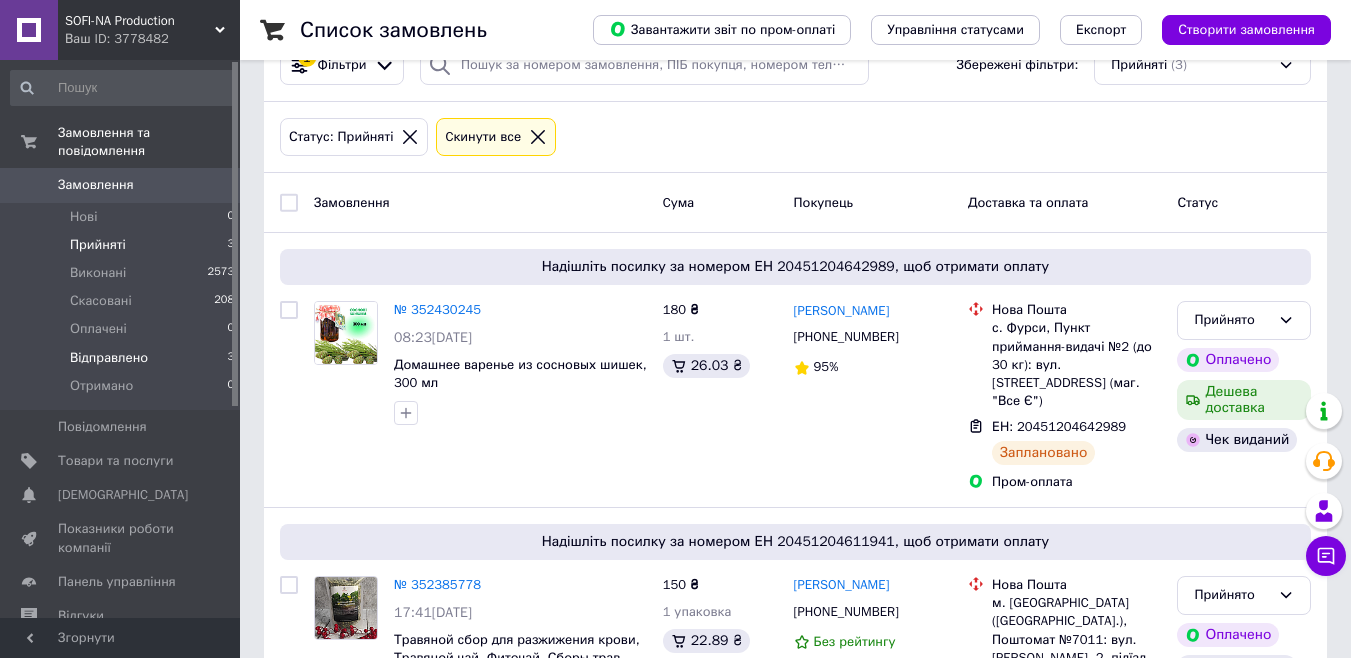 click on "Відправлено" at bounding box center [109, 358] 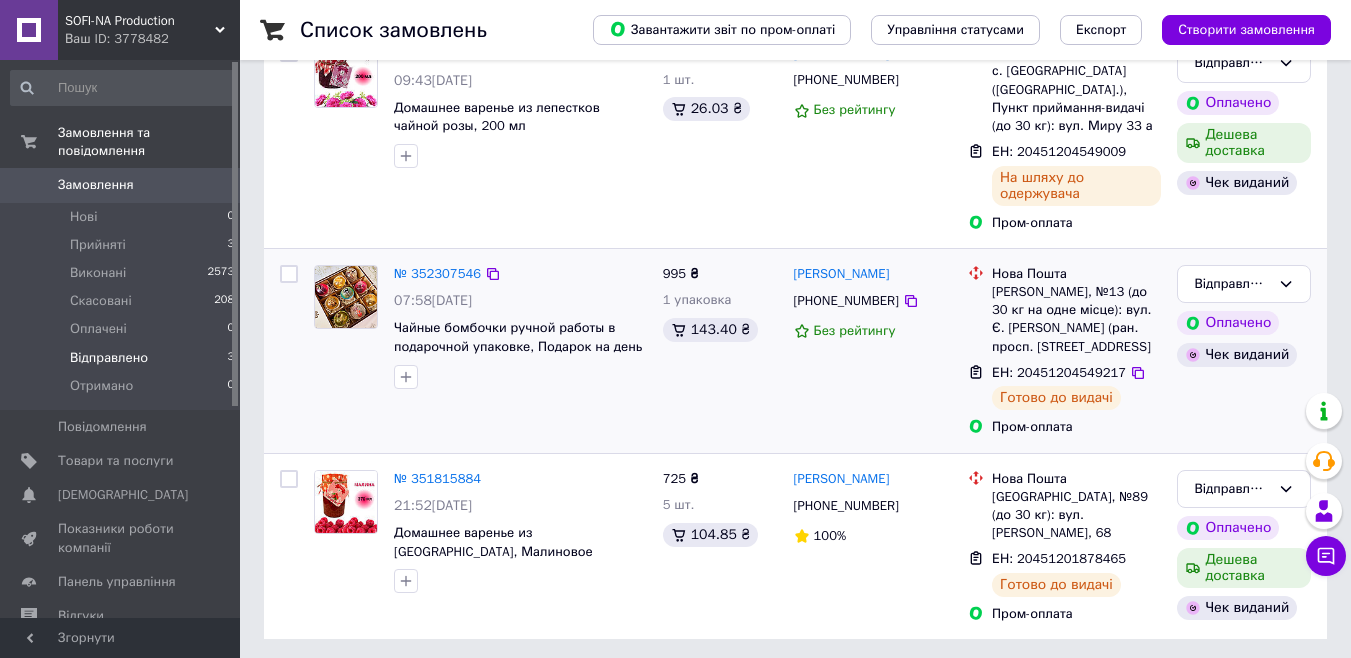 scroll, scrollTop: 261, scrollLeft: 0, axis: vertical 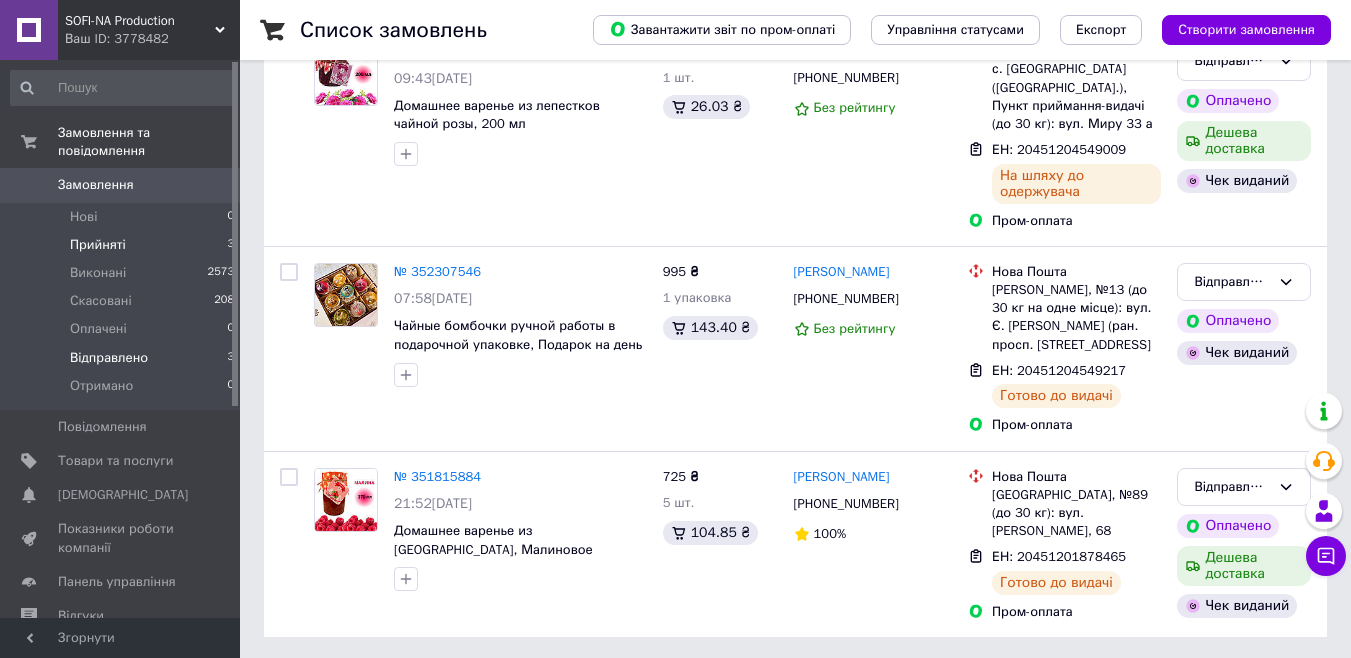 click on "Прийняті" at bounding box center (98, 245) 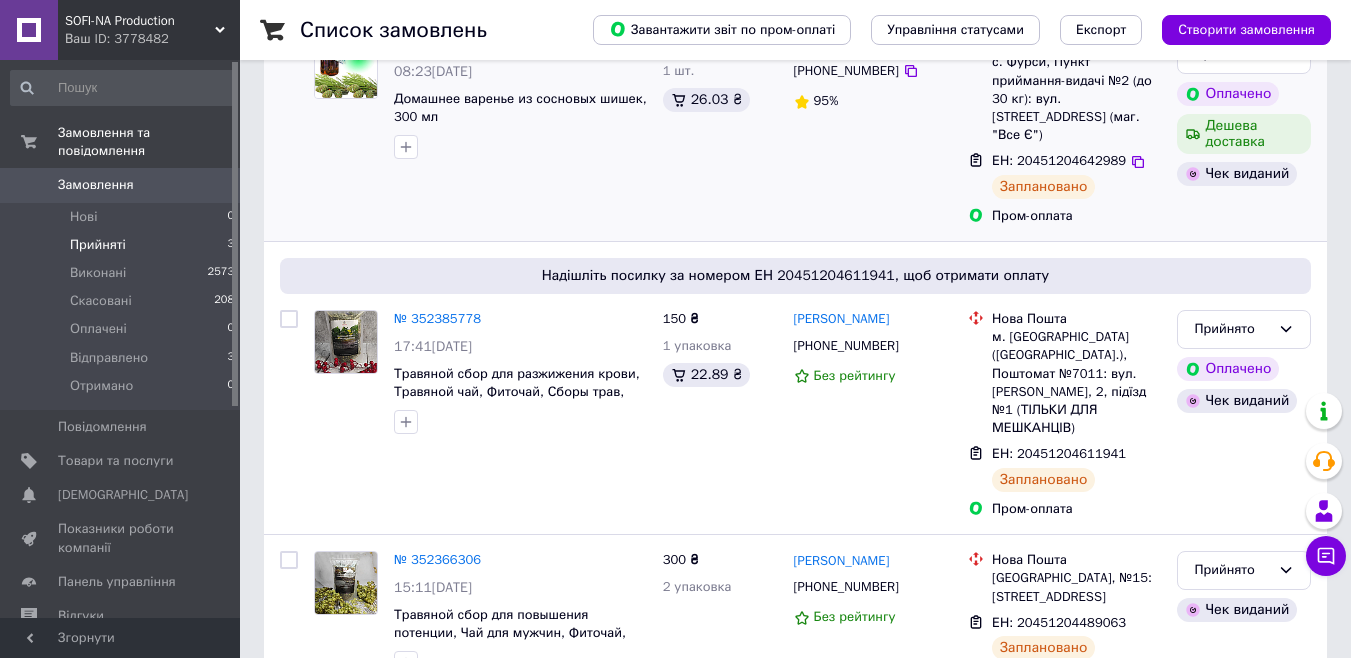 scroll, scrollTop: 354, scrollLeft: 0, axis: vertical 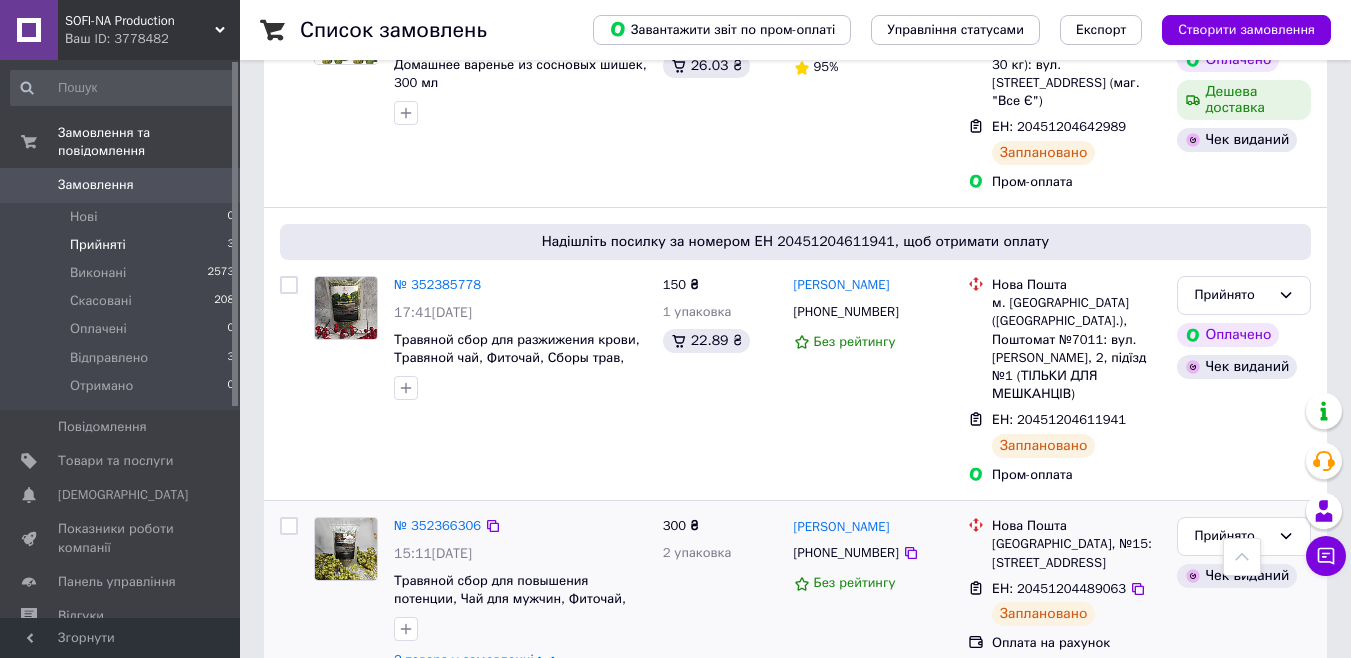 click 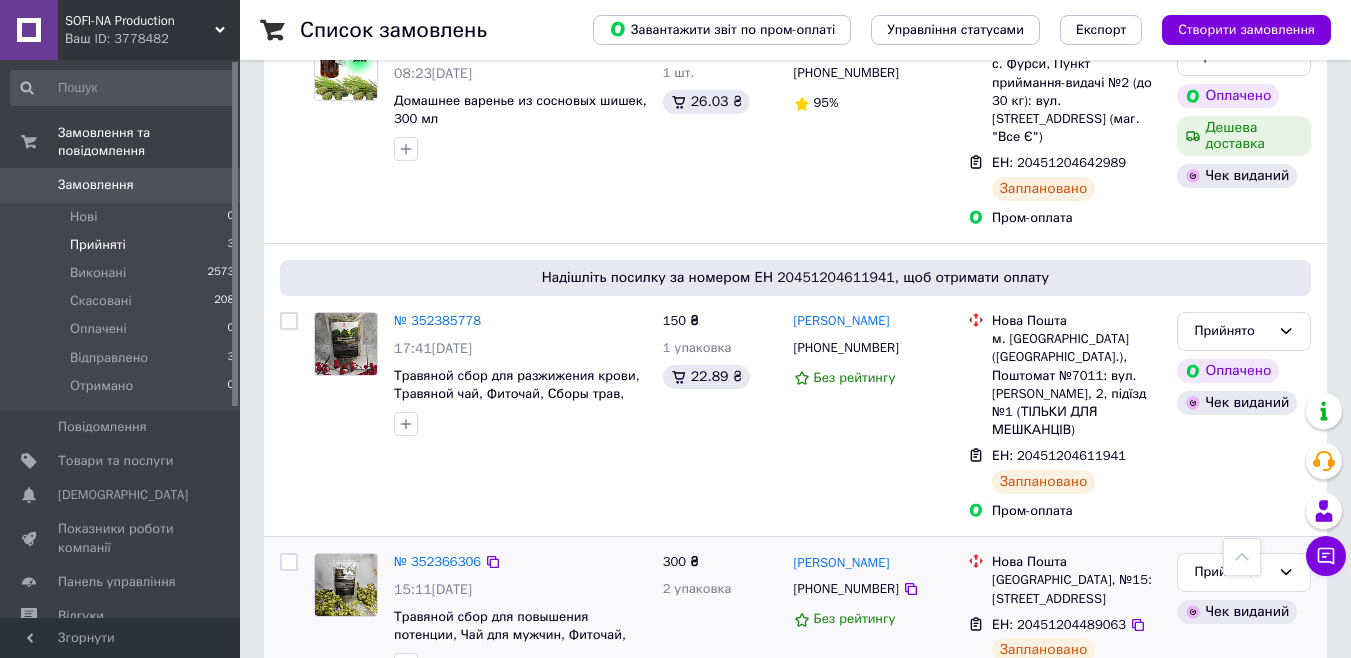 scroll, scrollTop: 315, scrollLeft: 0, axis: vertical 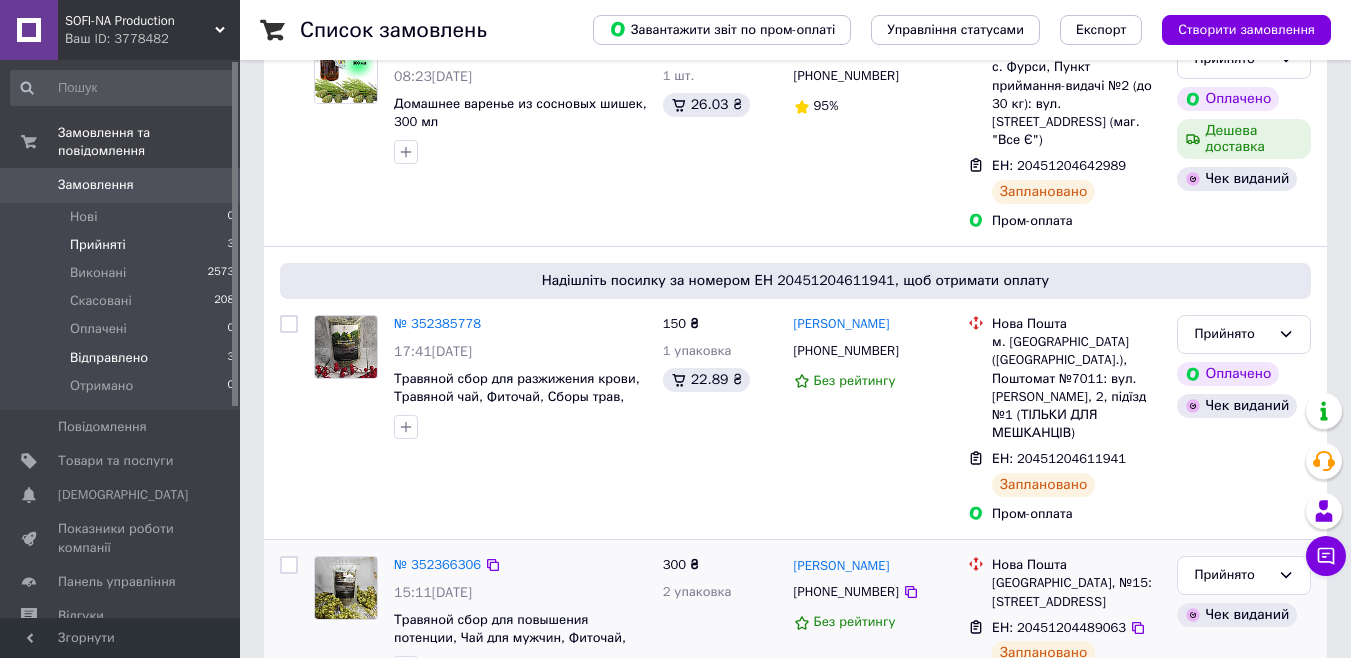 click on "Відправлено" at bounding box center (109, 358) 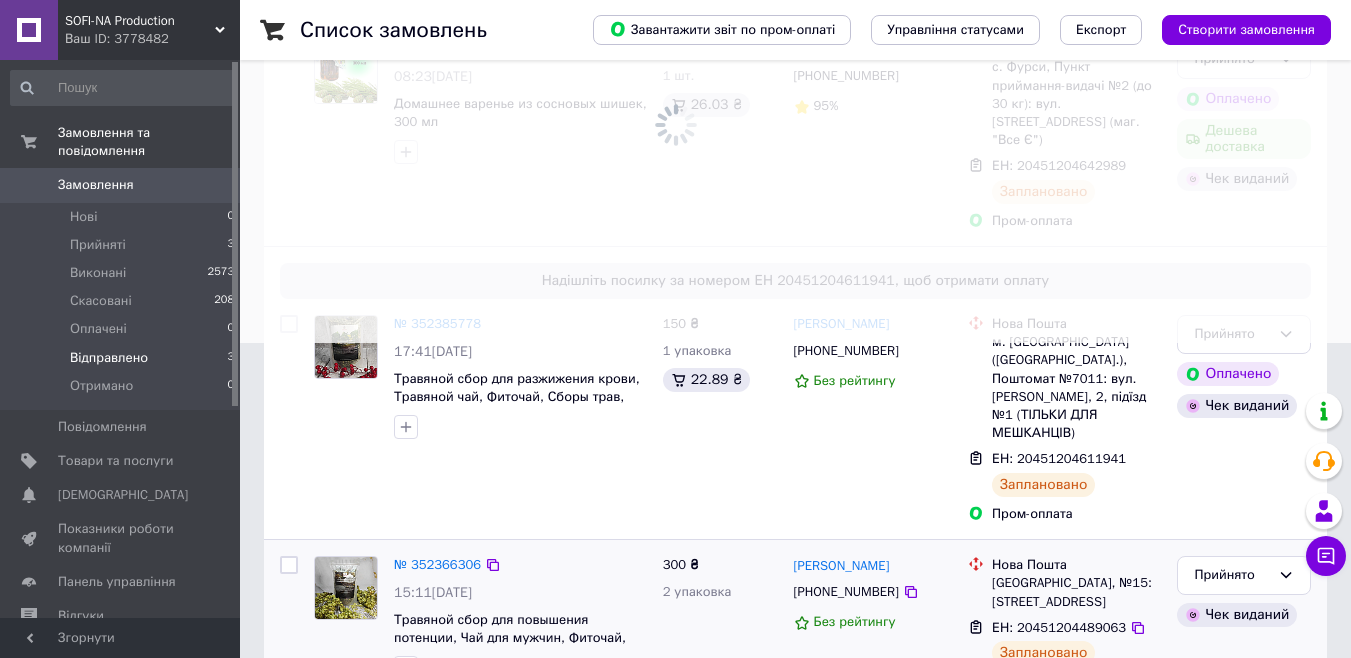 scroll, scrollTop: 0, scrollLeft: 0, axis: both 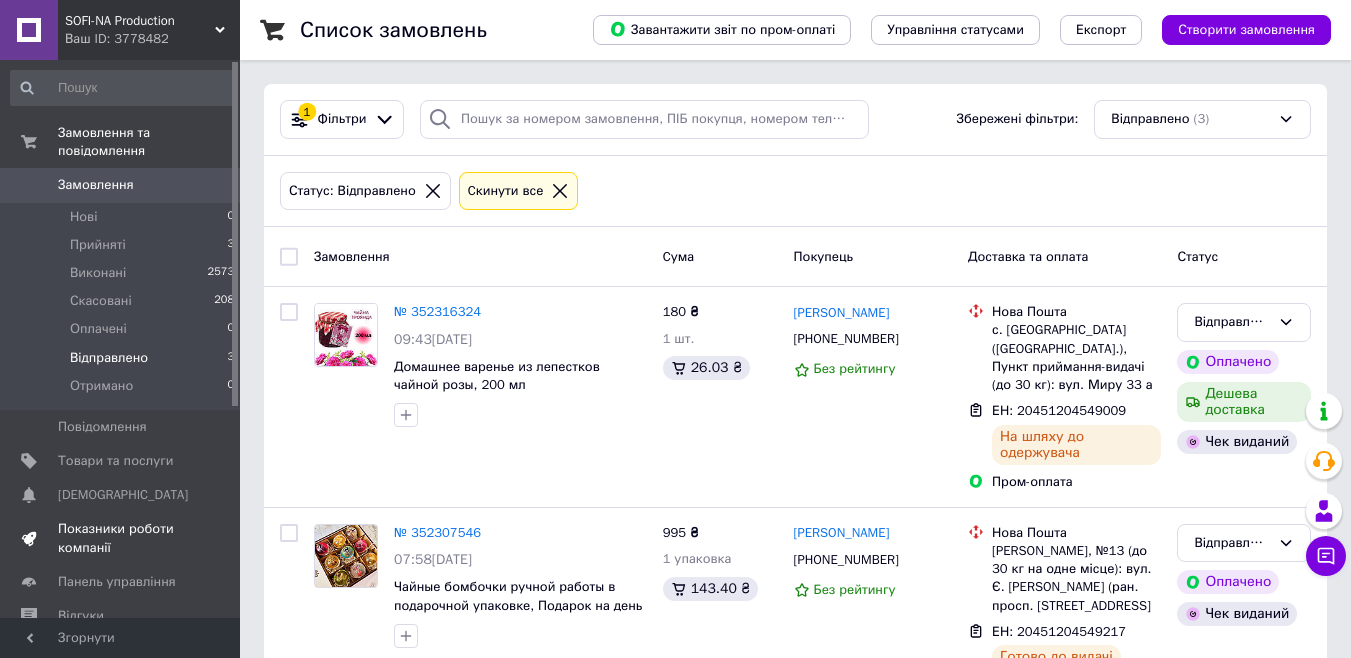 click on "Показники роботи компанії" at bounding box center (121, 538) 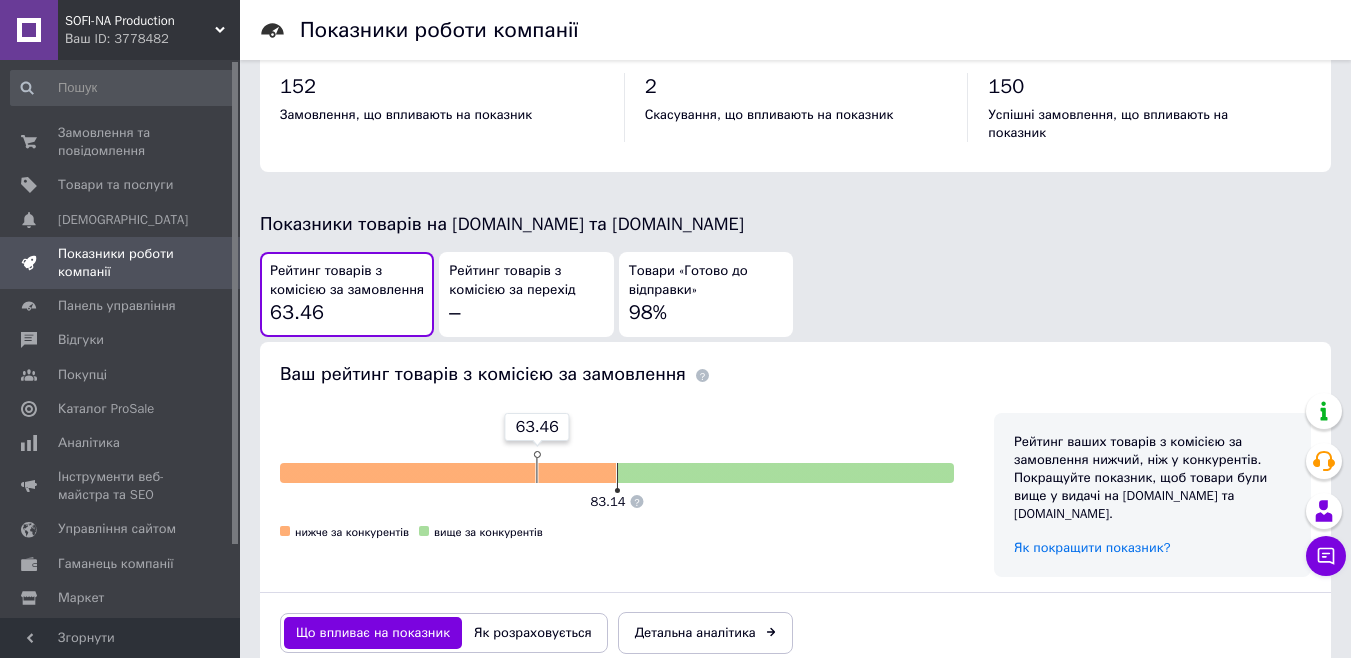 scroll, scrollTop: 950, scrollLeft: 0, axis: vertical 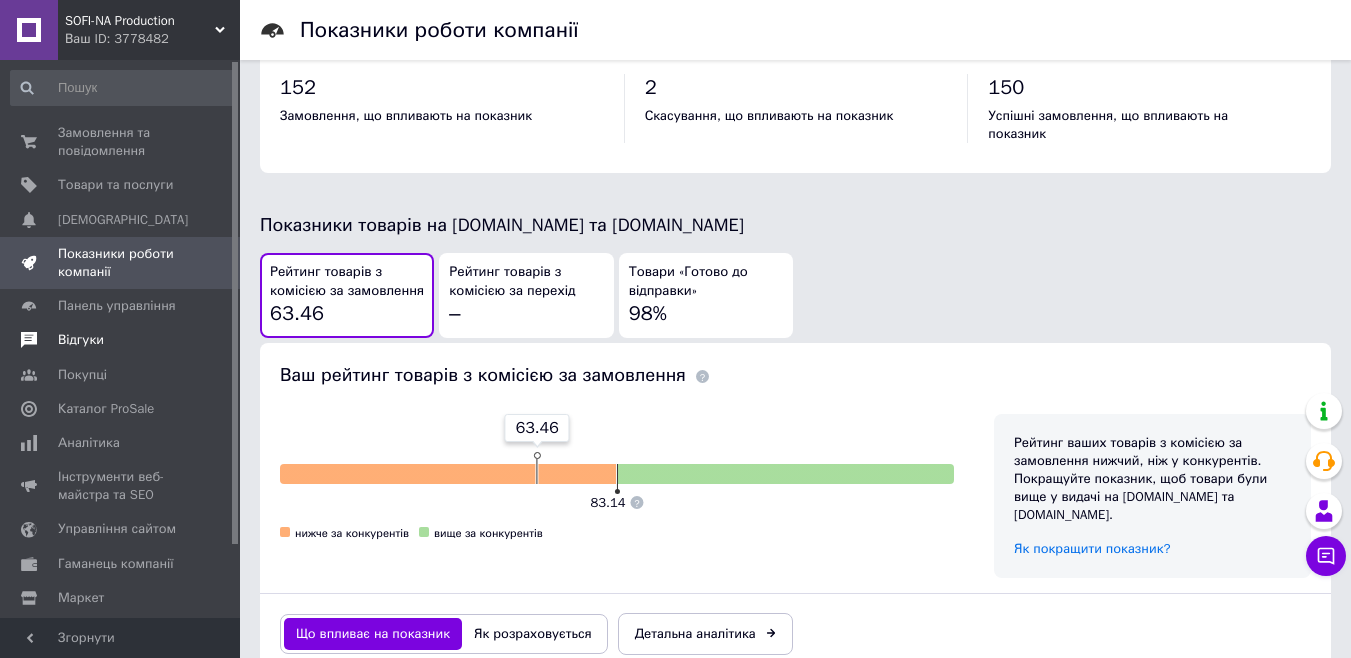 click on "Відгуки" at bounding box center [123, 340] 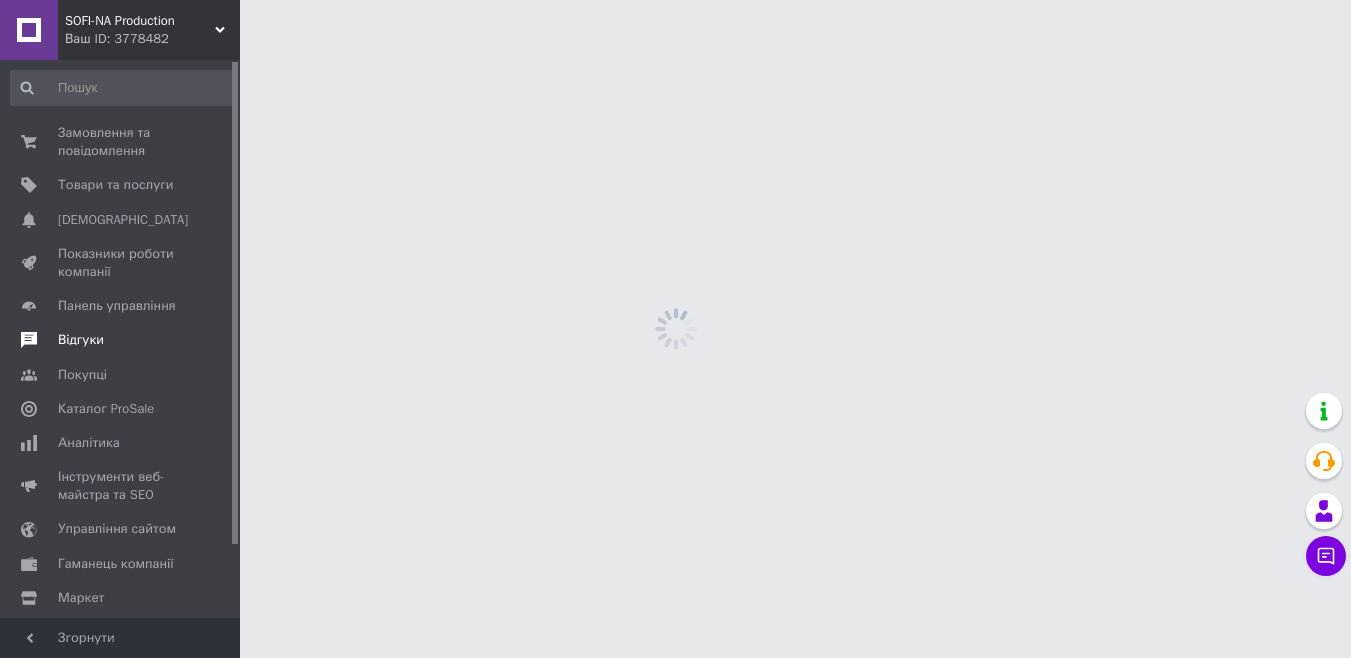 scroll, scrollTop: 0, scrollLeft: 0, axis: both 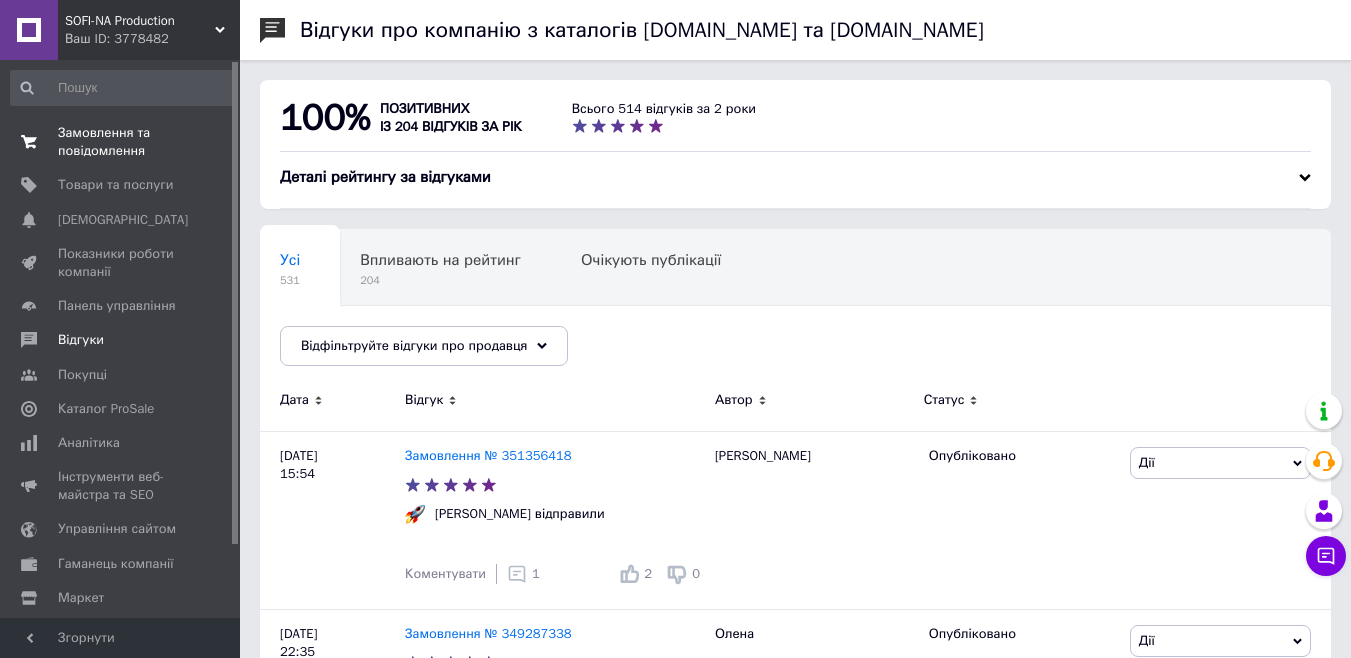 click on "Замовлення та повідомлення" at bounding box center (121, 142) 